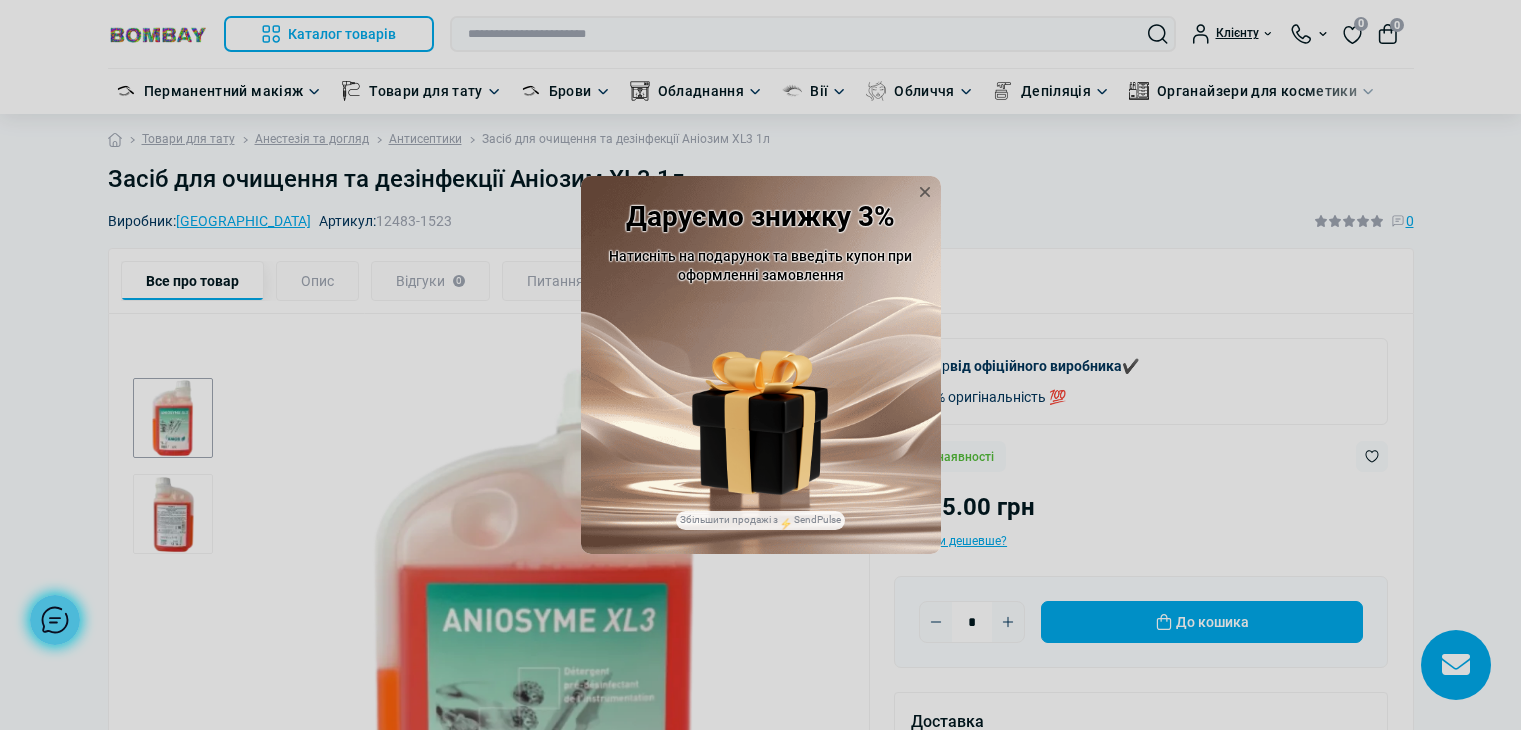 scroll, scrollTop: 0, scrollLeft: 0, axis: both 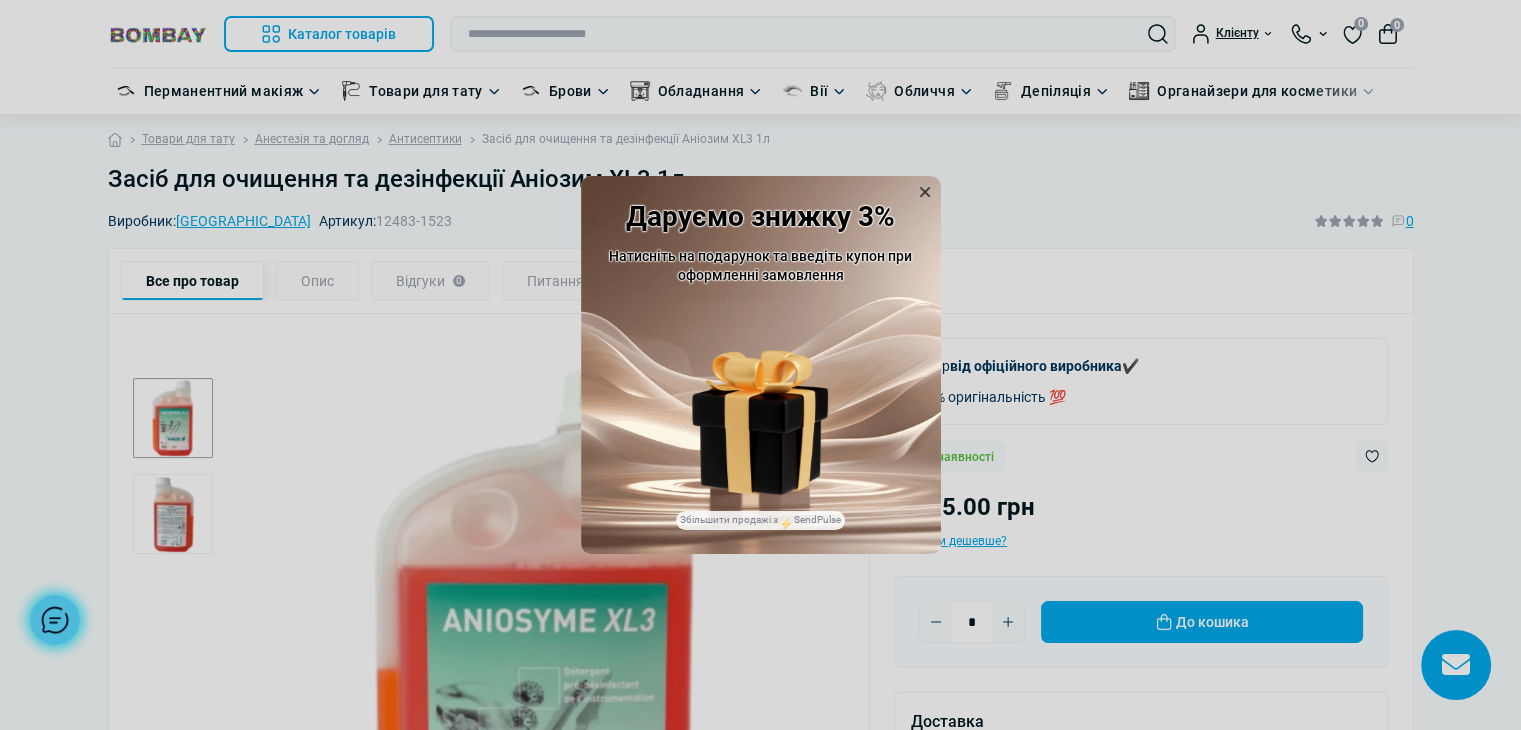 click 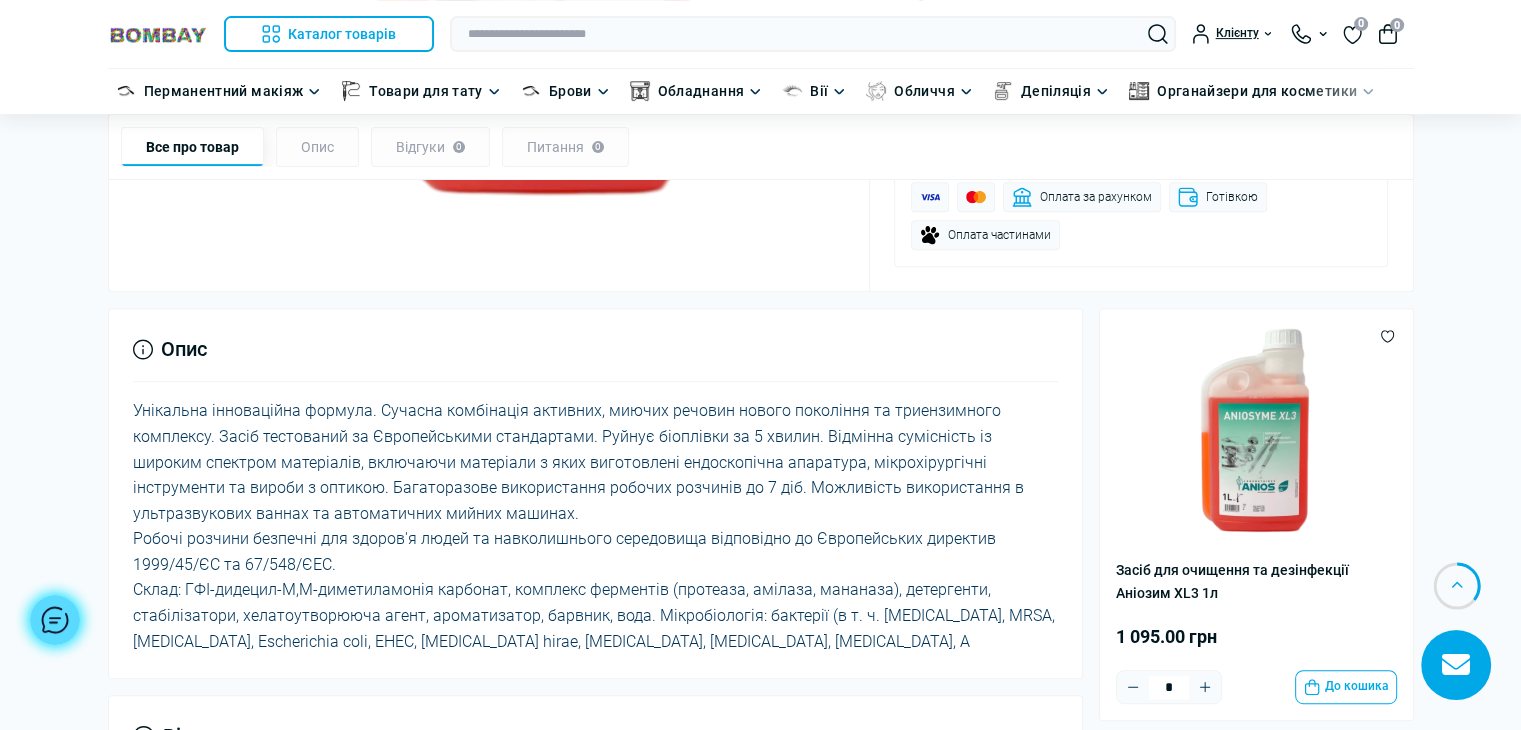 scroll, scrollTop: 800, scrollLeft: 0, axis: vertical 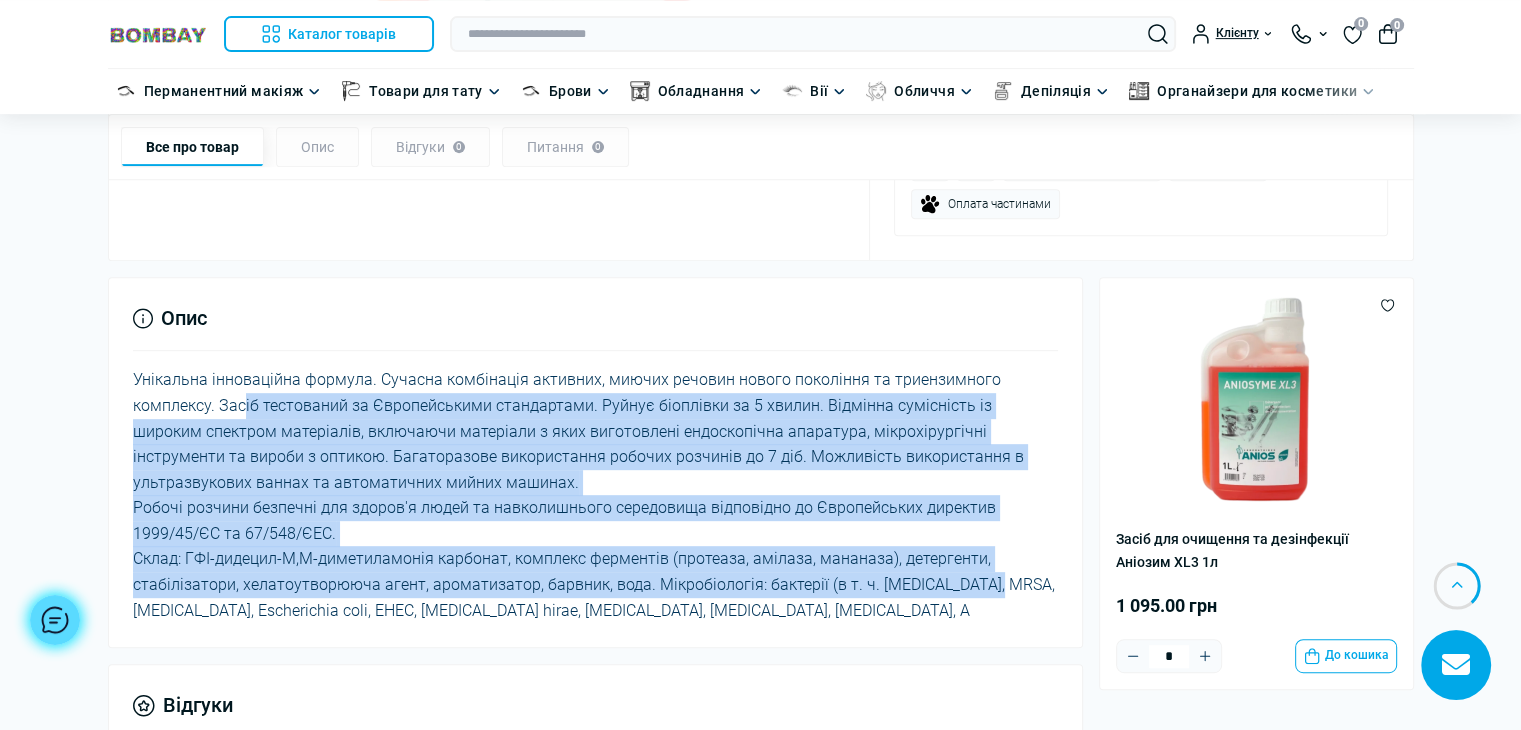 drag, startPoint x: 245, startPoint y: 405, endPoint x: 983, endPoint y: 573, distance: 756.88043 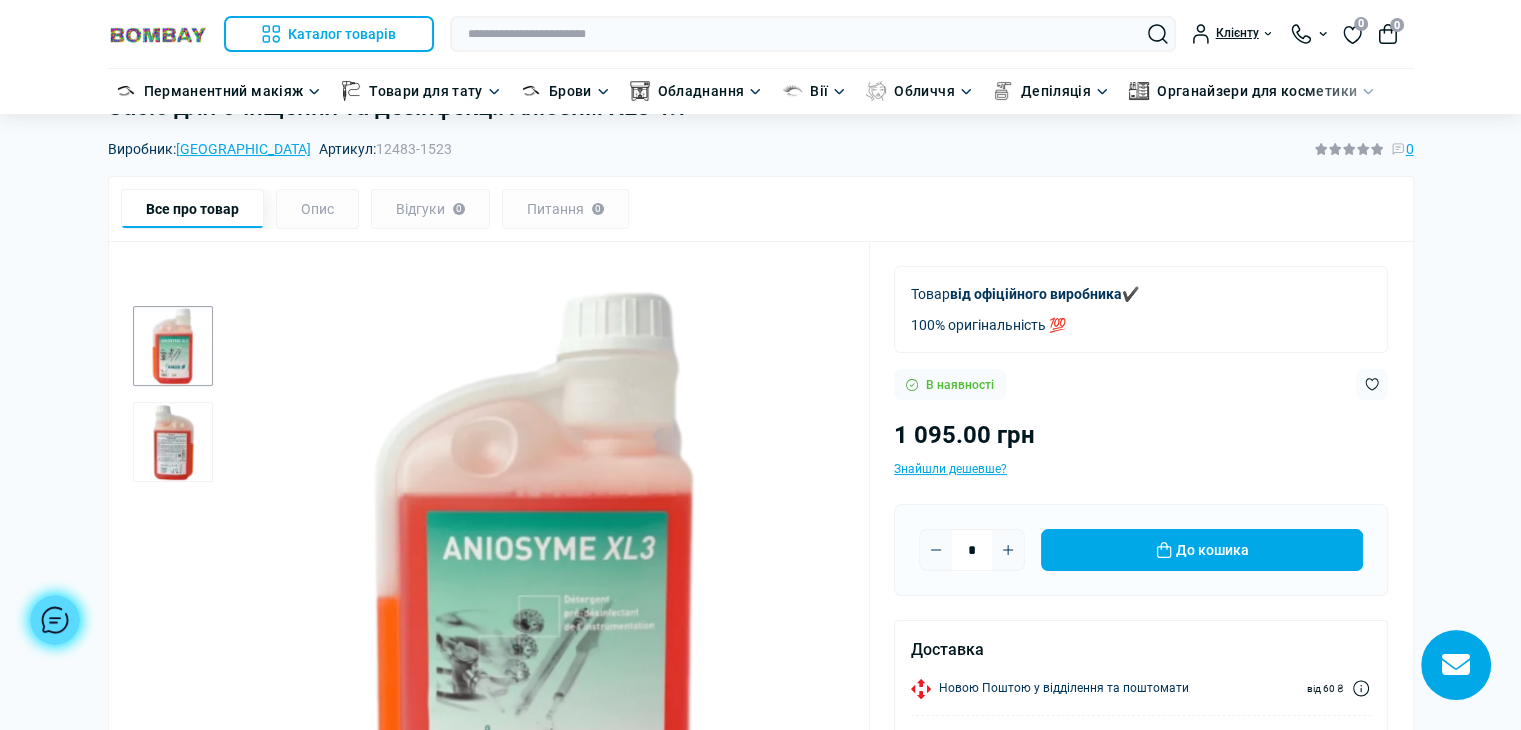 scroll, scrollTop: 0, scrollLeft: 0, axis: both 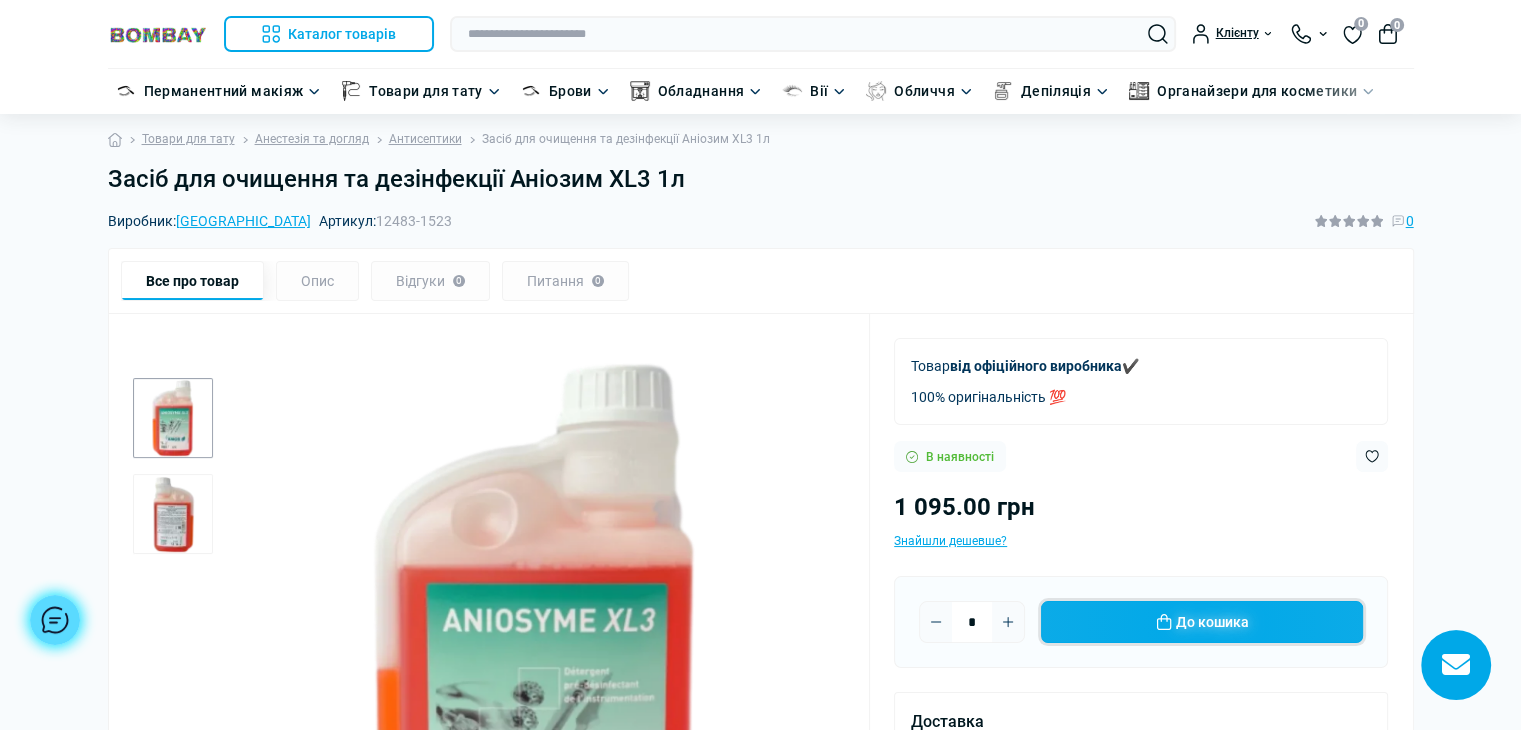 click on "До кошика" at bounding box center [1202, 622] 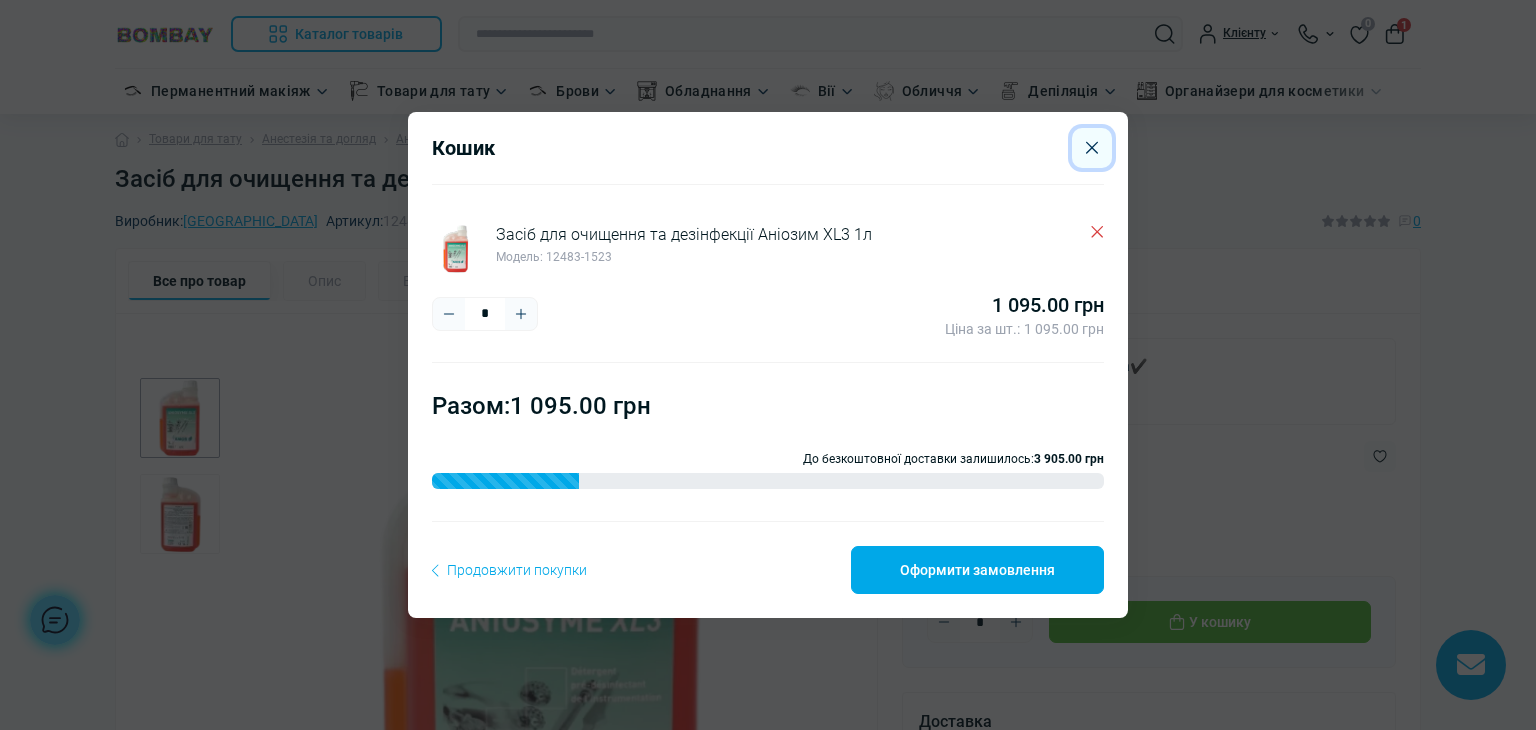 click 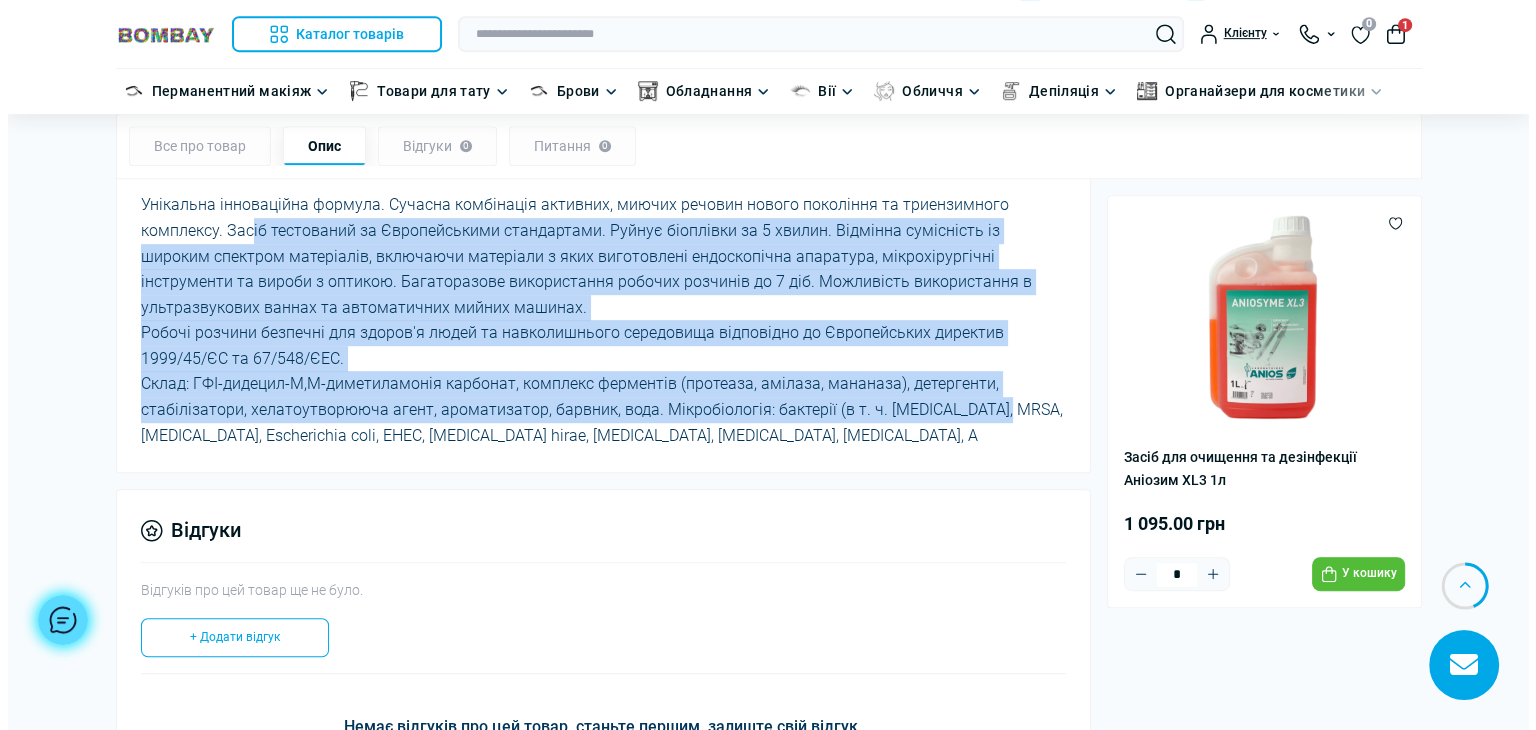 scroll, scrollTop: 900, scrollLeft: 0, axis: vertical 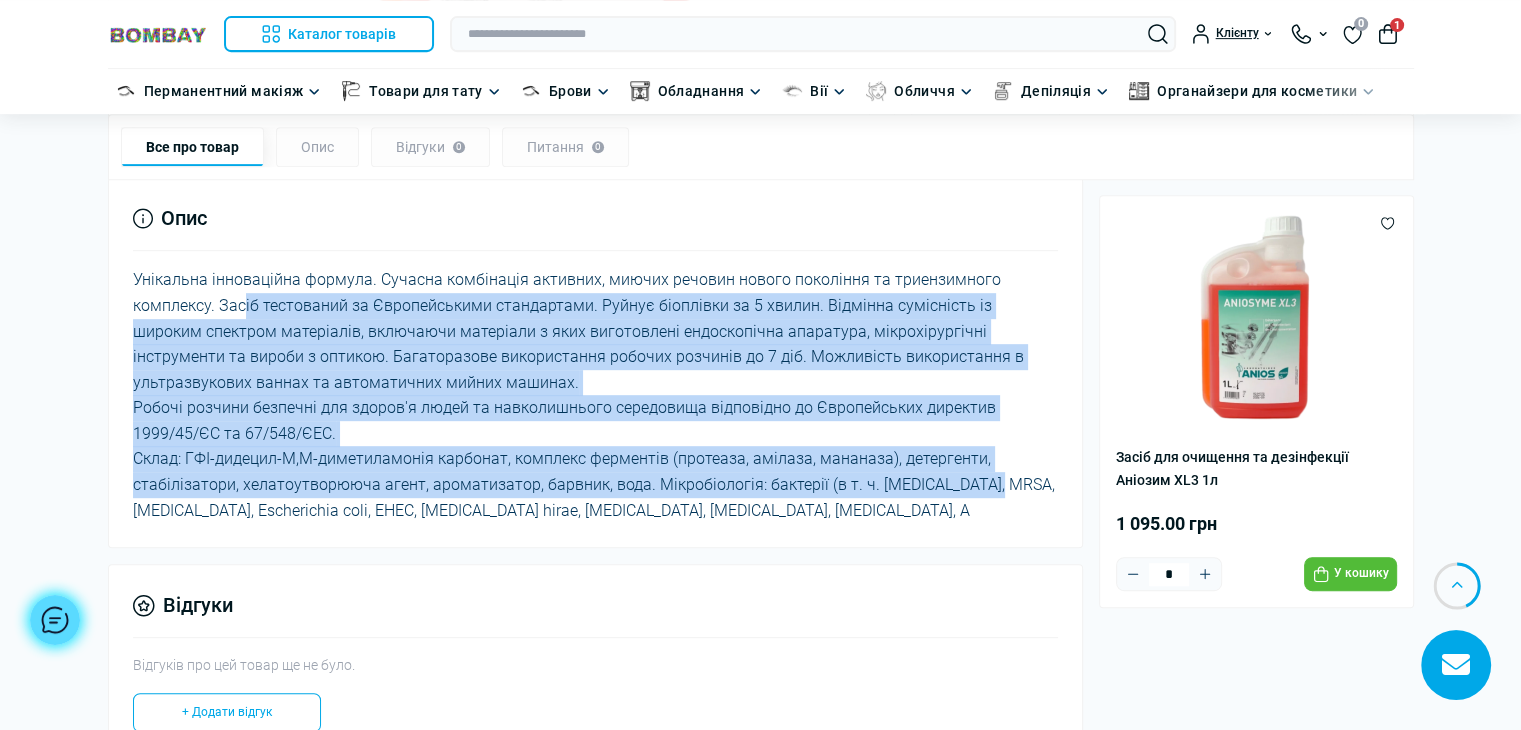 click on "Унікальна інноваційна формула. Сучасна комбінація активних, миючих речовин нового покоління та триензимного комплексу. Засіб тестований за Європейськими стандартами. Руйнує біоплівки за 5 хвилин. Відмінна сумісність із широким спектром матеріалів, включаючи матеріали з яких виготовлені ендоскопічна апаратура, мікрохірургічні інструменти та вироби з оптикою. Багаторазове використання робочих розчинів до 7 діб. Можливість використання в ультразвукових ваннах та автоматичних мийних машинах." at bounding box center (596, 395) 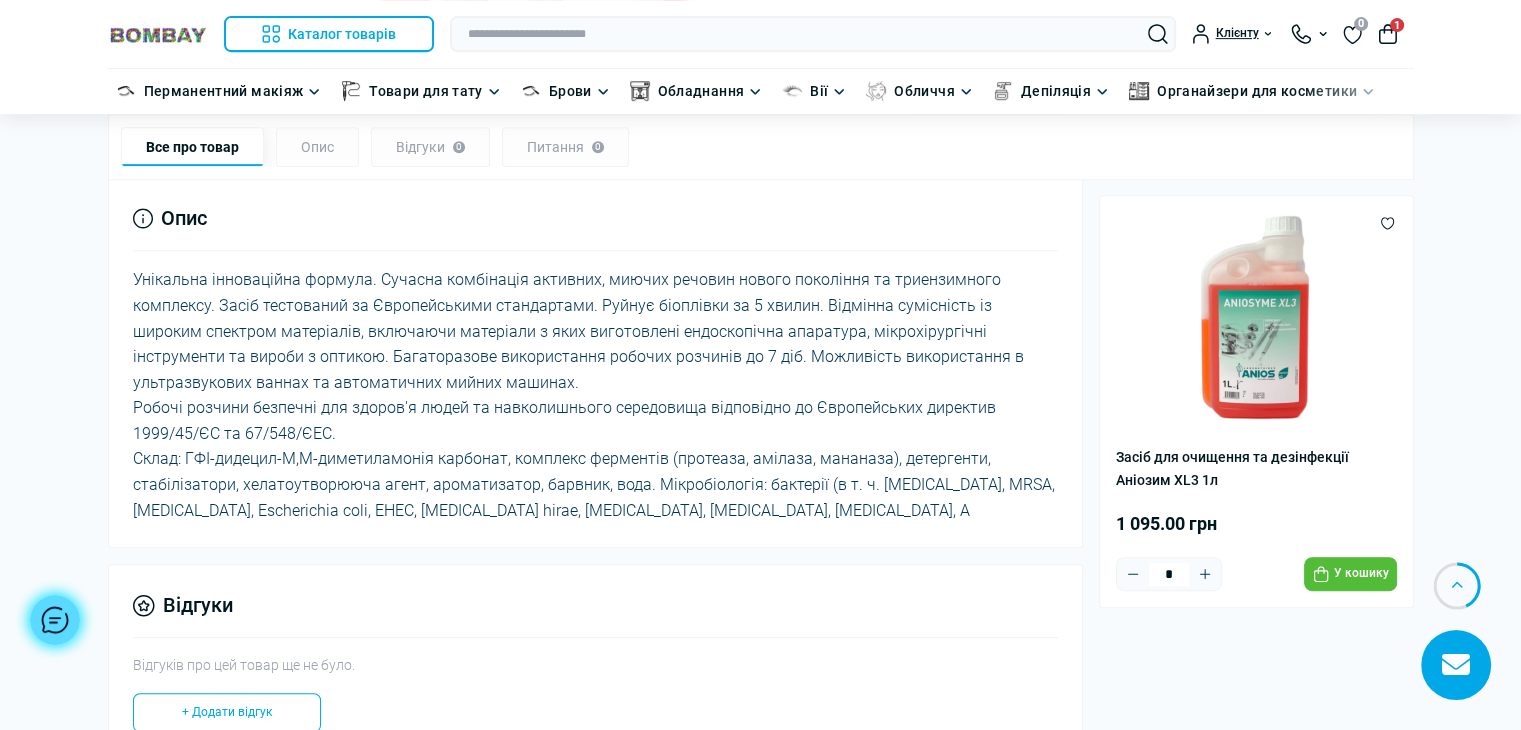 click on "1" at bounding box center (1388, 34) 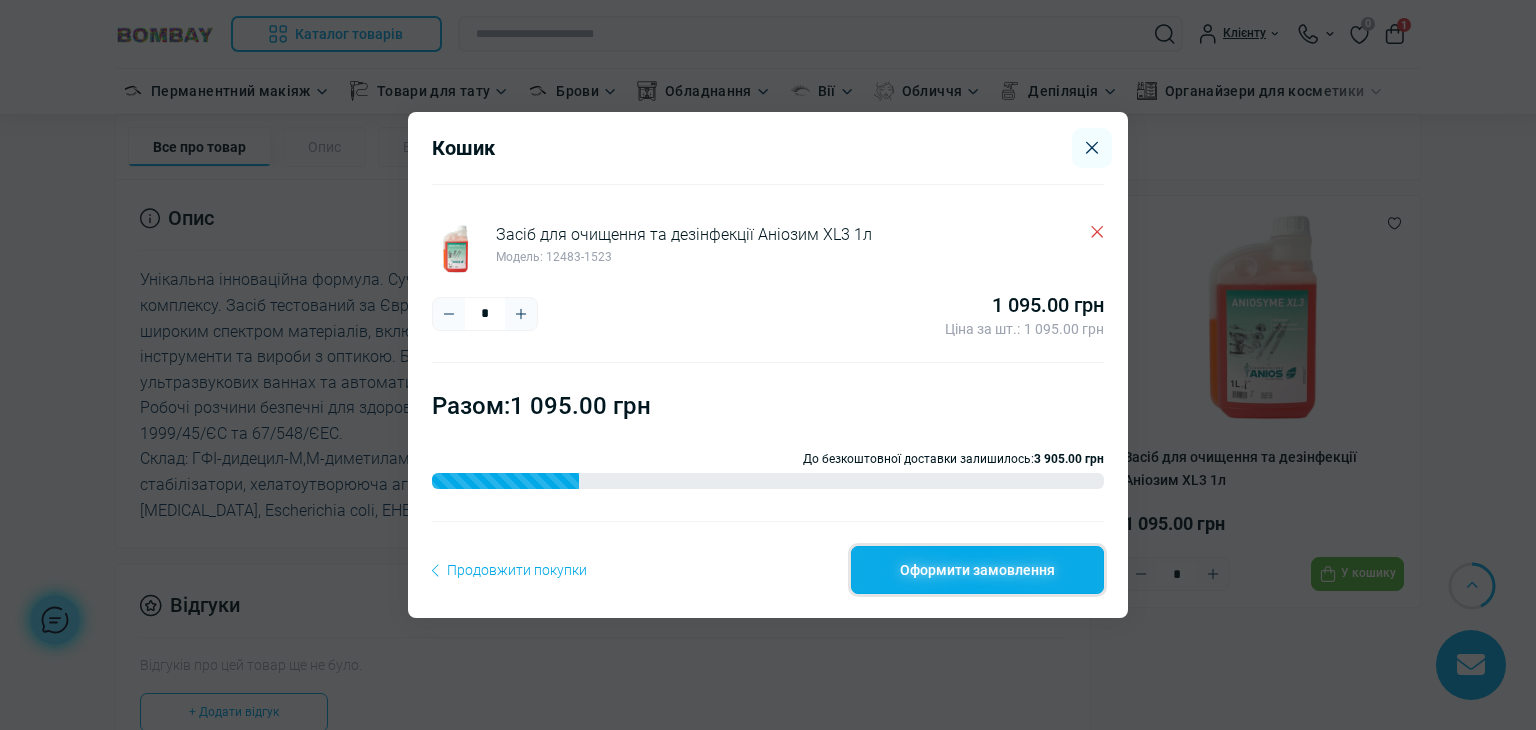 click on "Оформити замовлення" at bounding box center [977, 570] 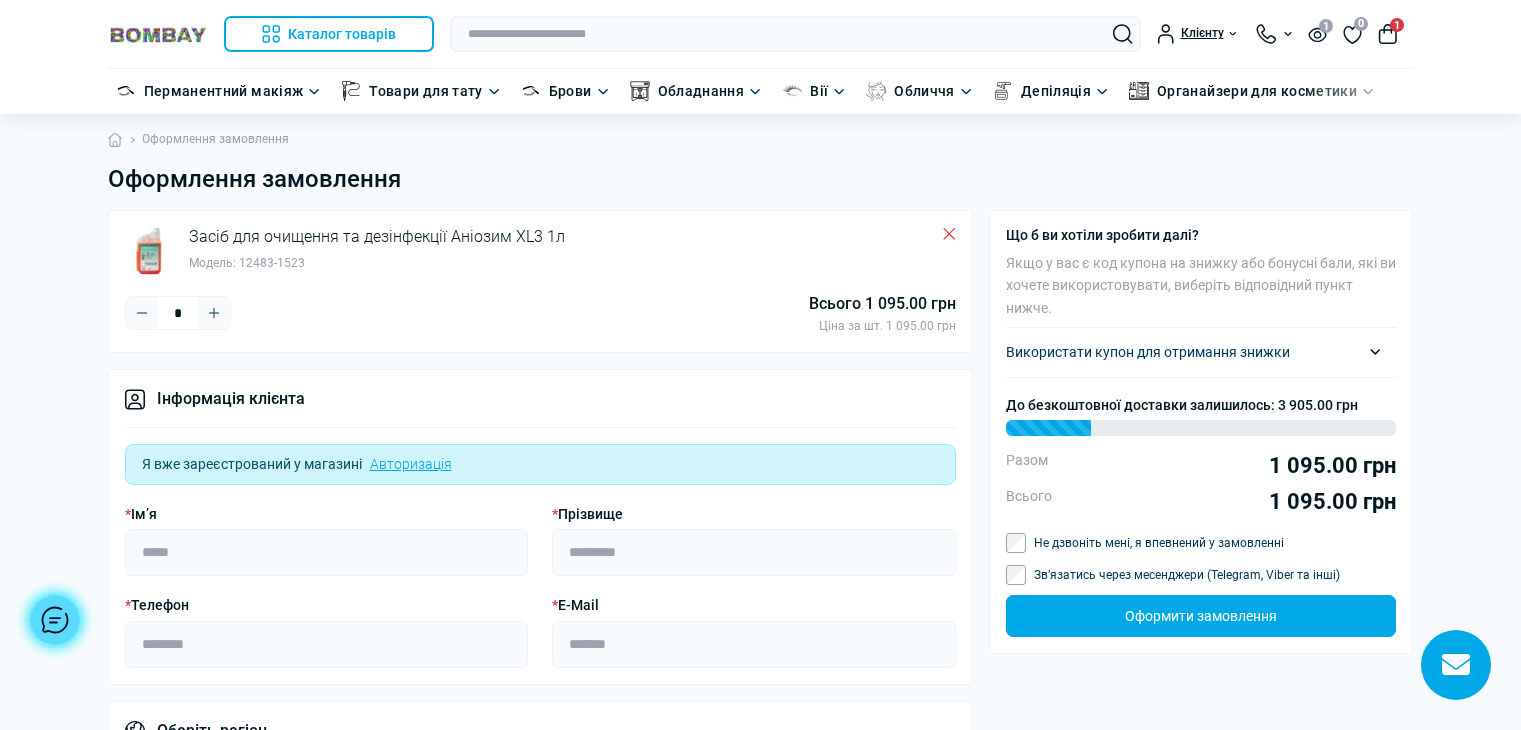 scroll, scrollTop: 0, scrollLeft: 0, axis: both 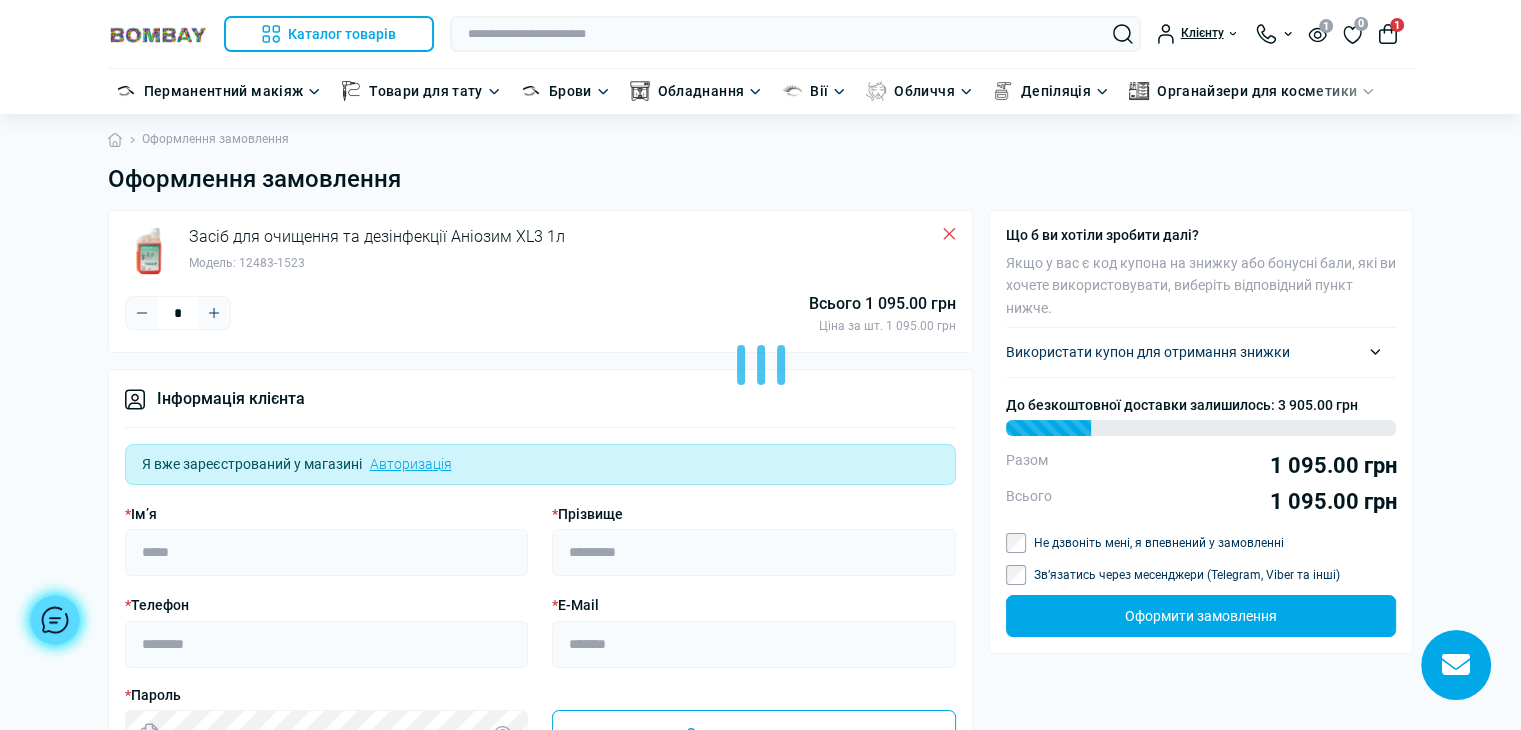 click at bounding box center (760, 365) 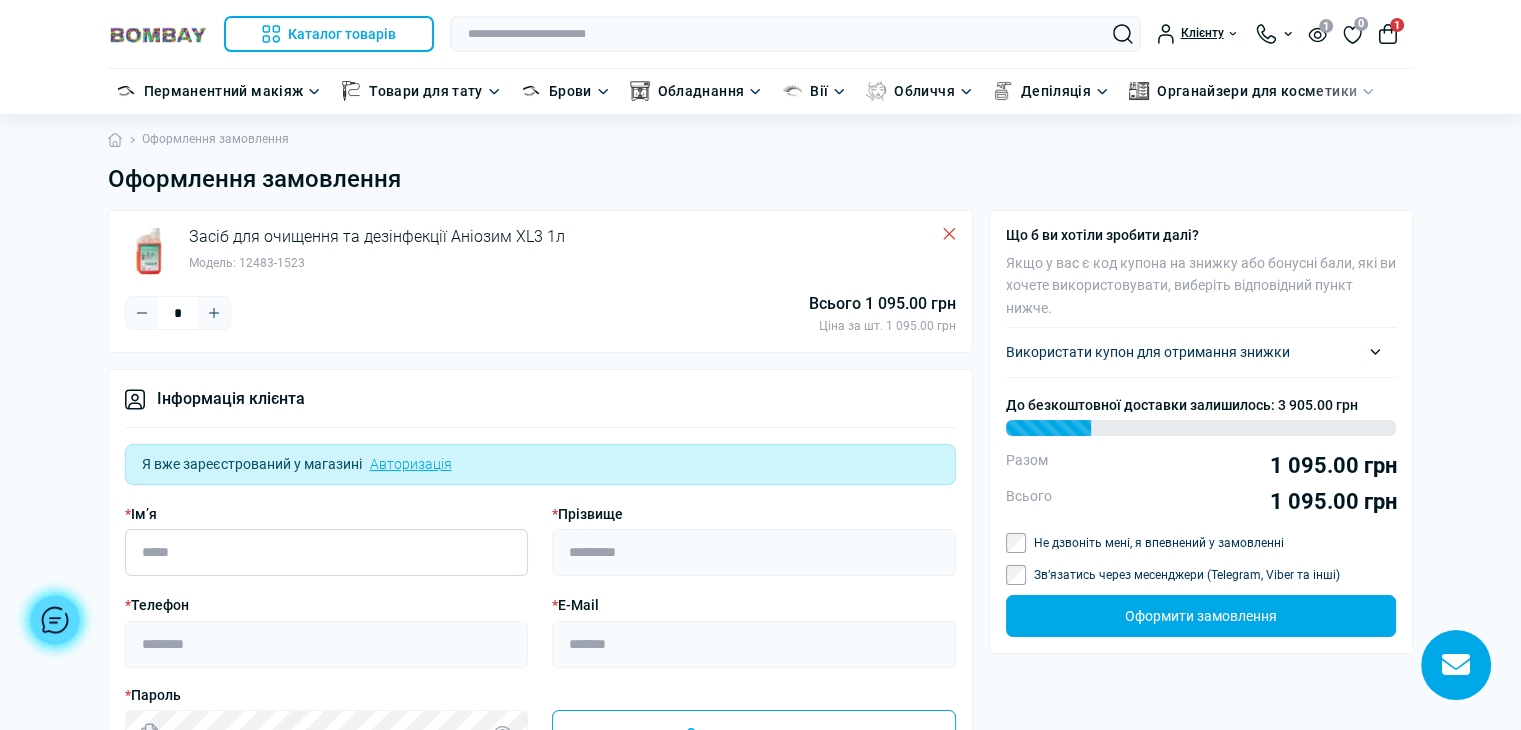 click on "*                                     Ім’я" at bounding box center [327, 552] 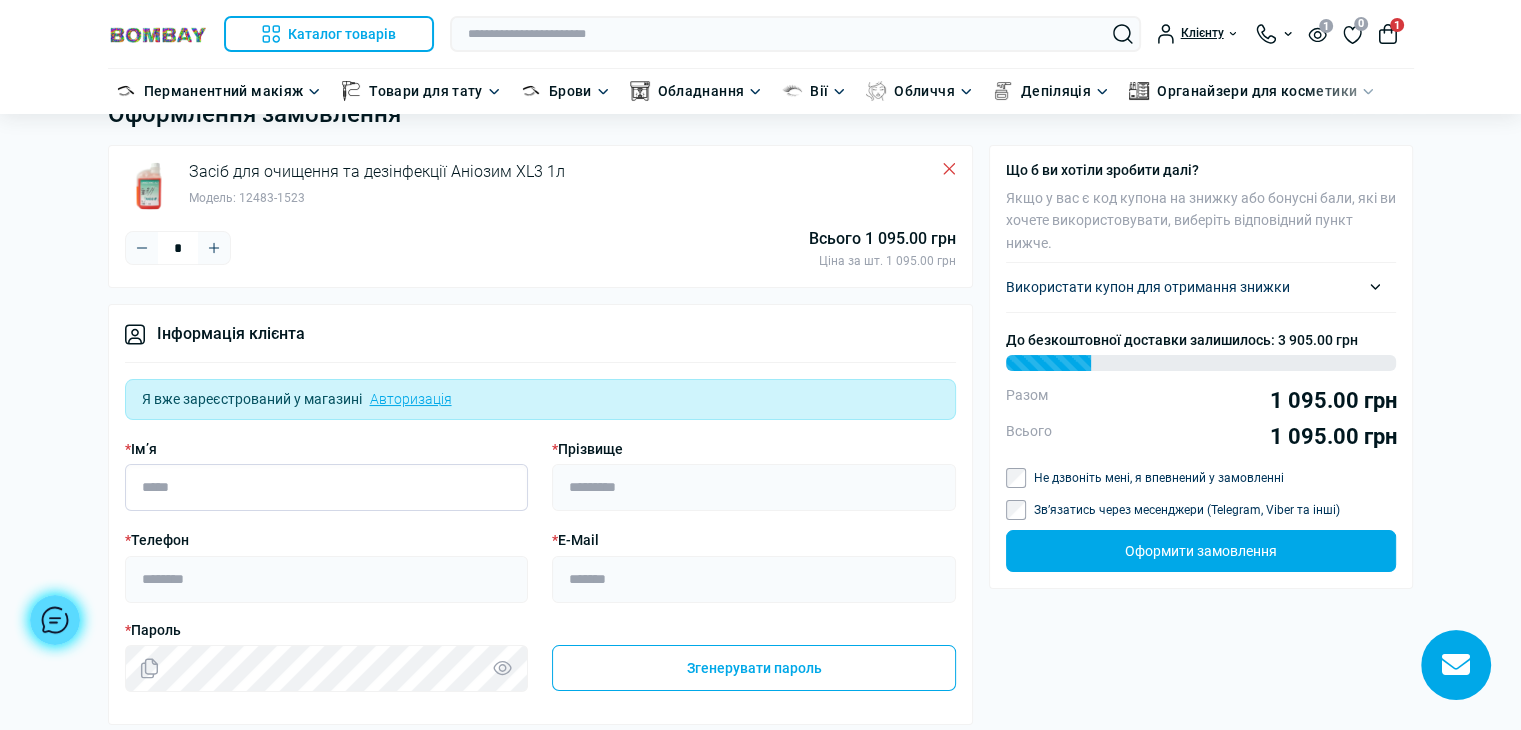 scroll, scrollTop: 100, scrollLeft: 0, axis: vertical 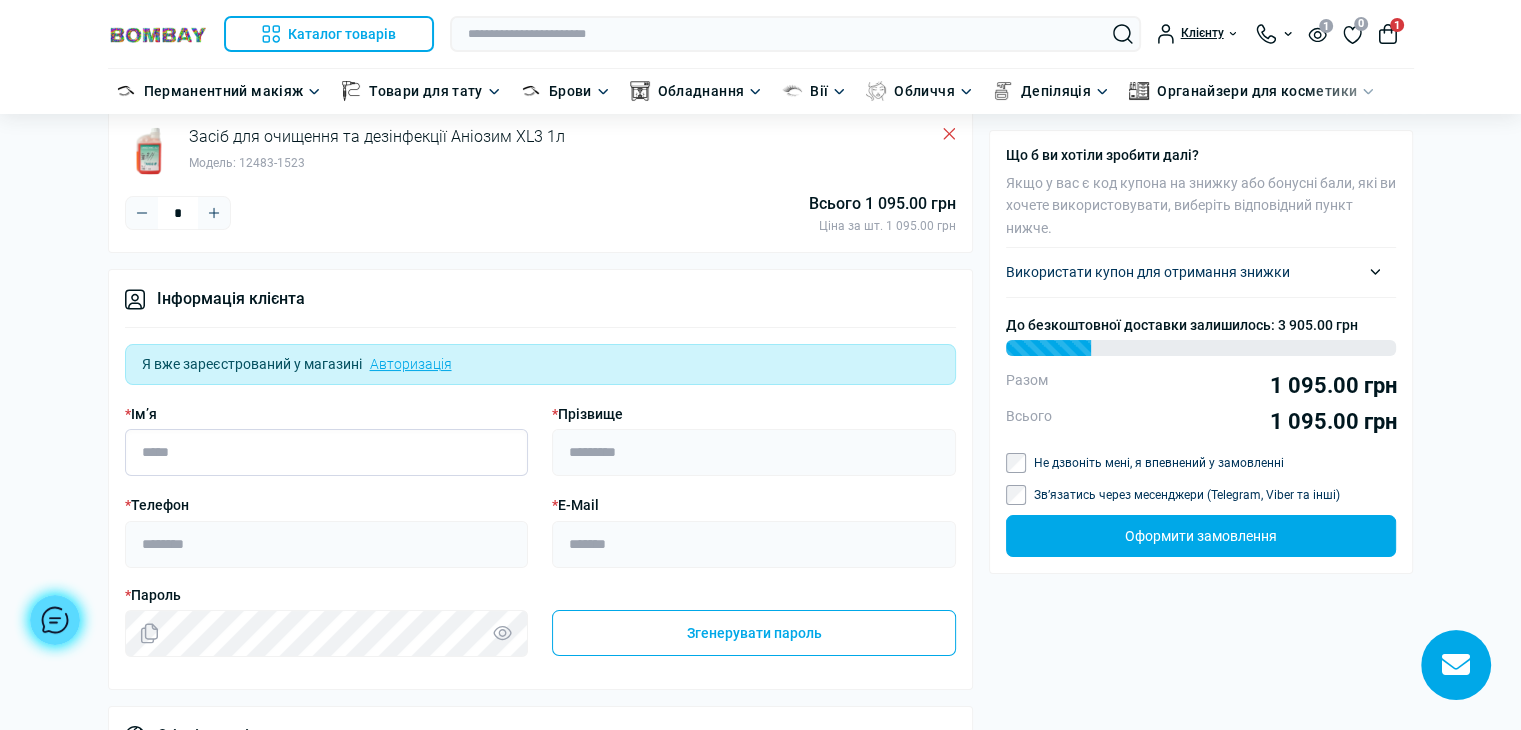 click on "*                                     Ім’я" at bounding box center [327, 452] 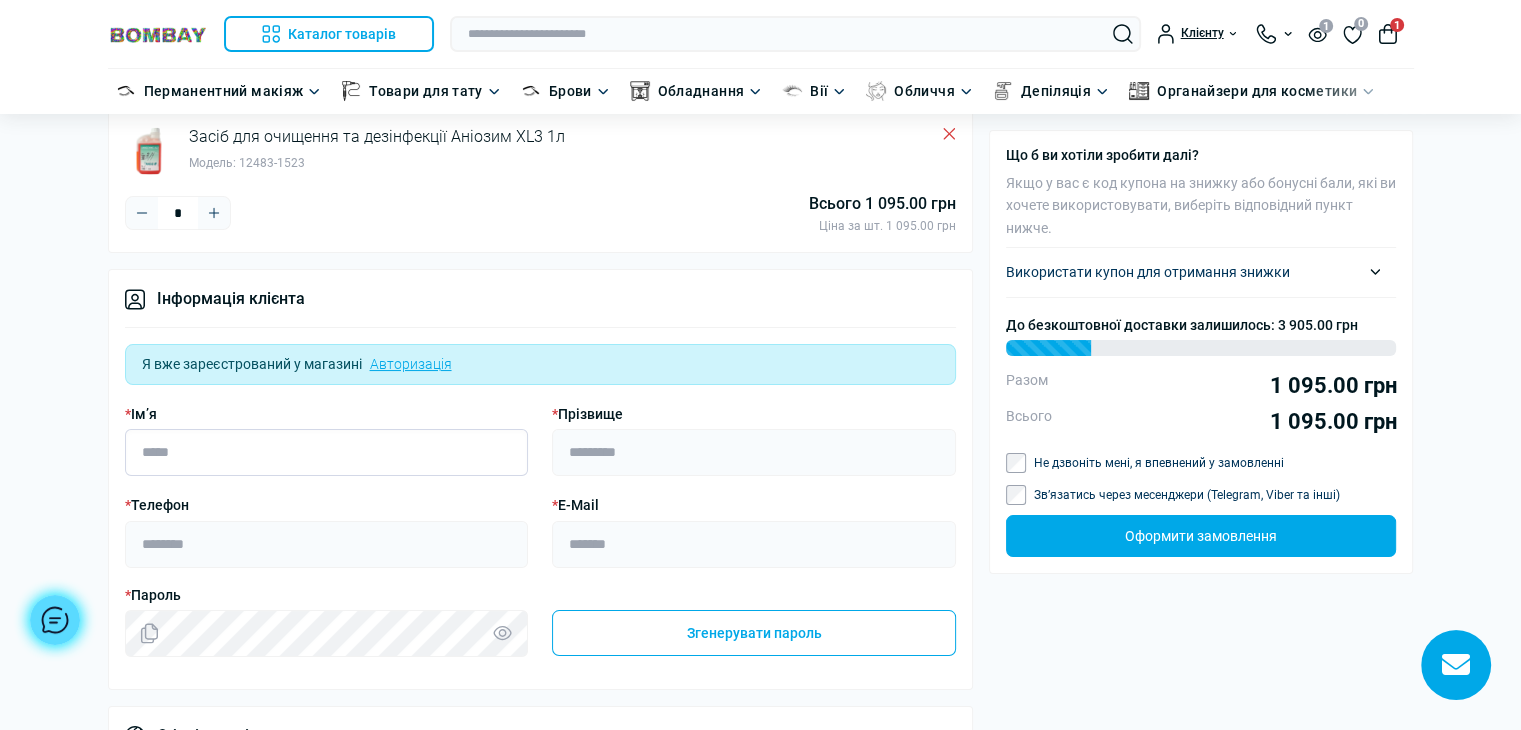 type on "*********" 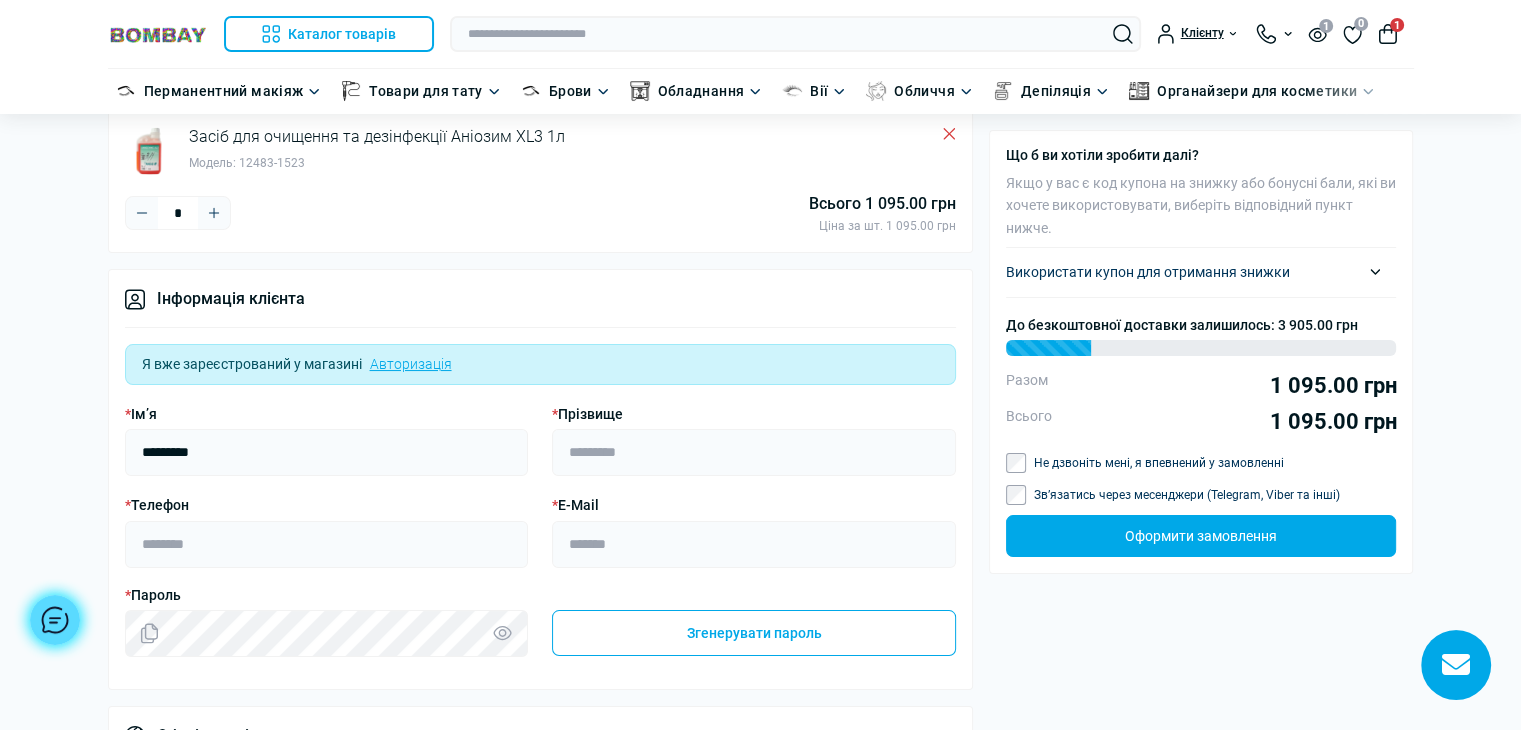 click on "*                                     Прізвище" at bounding box center (754, 438) 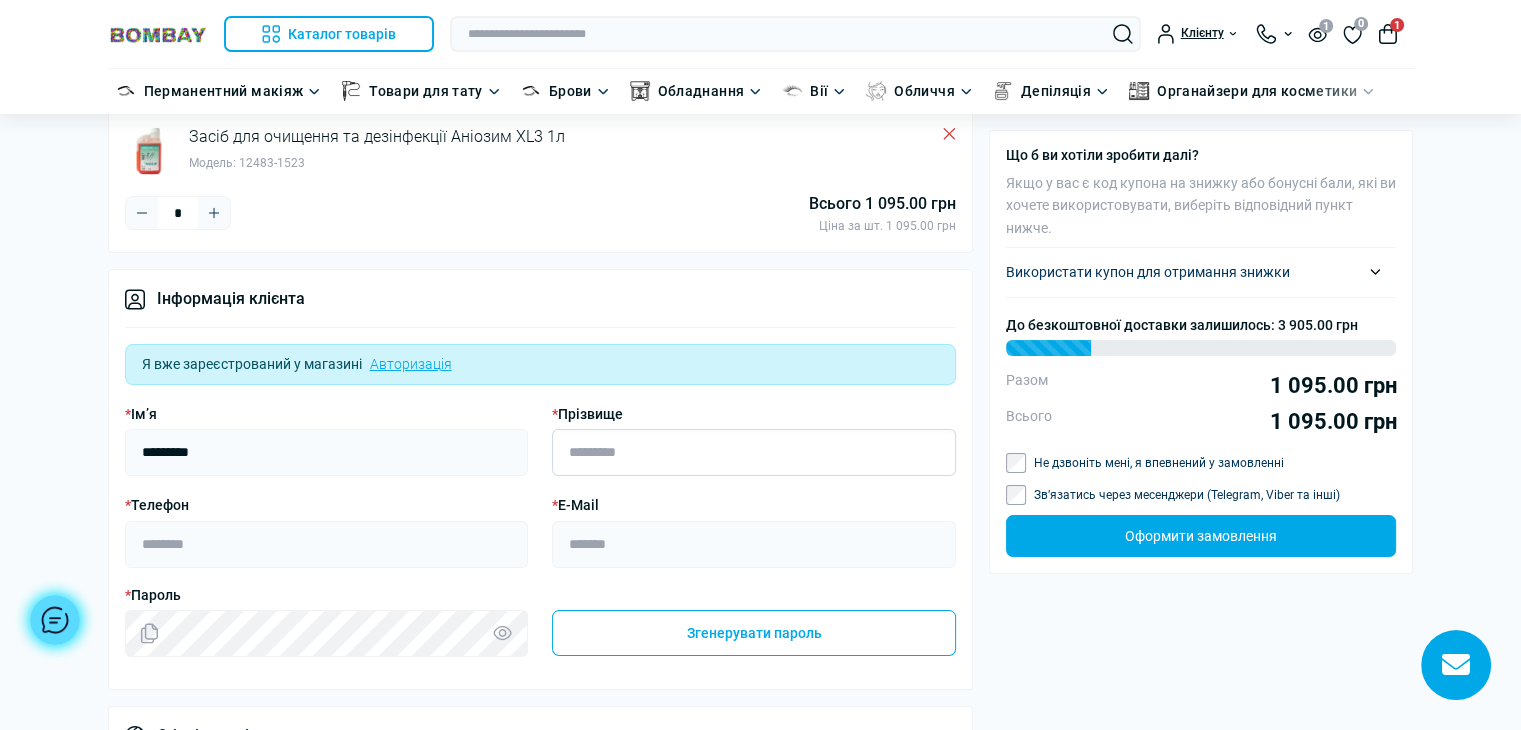 drag, startPoint x: 706, startPoint y: 449, endPoint x: 703, endPoint y: 462, distance: 13.341664 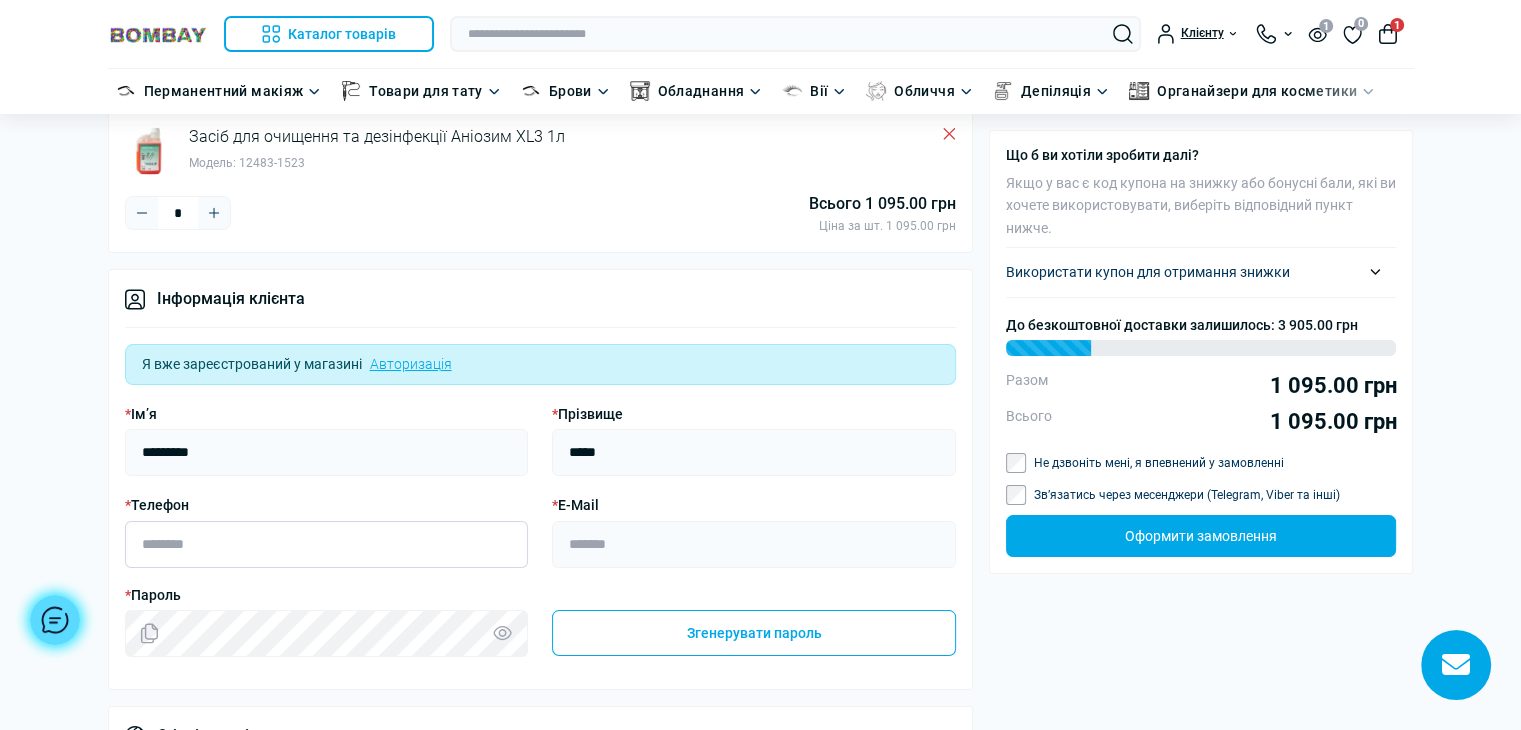 click on "*                                     Телефон" at bounding box center (327, 544) 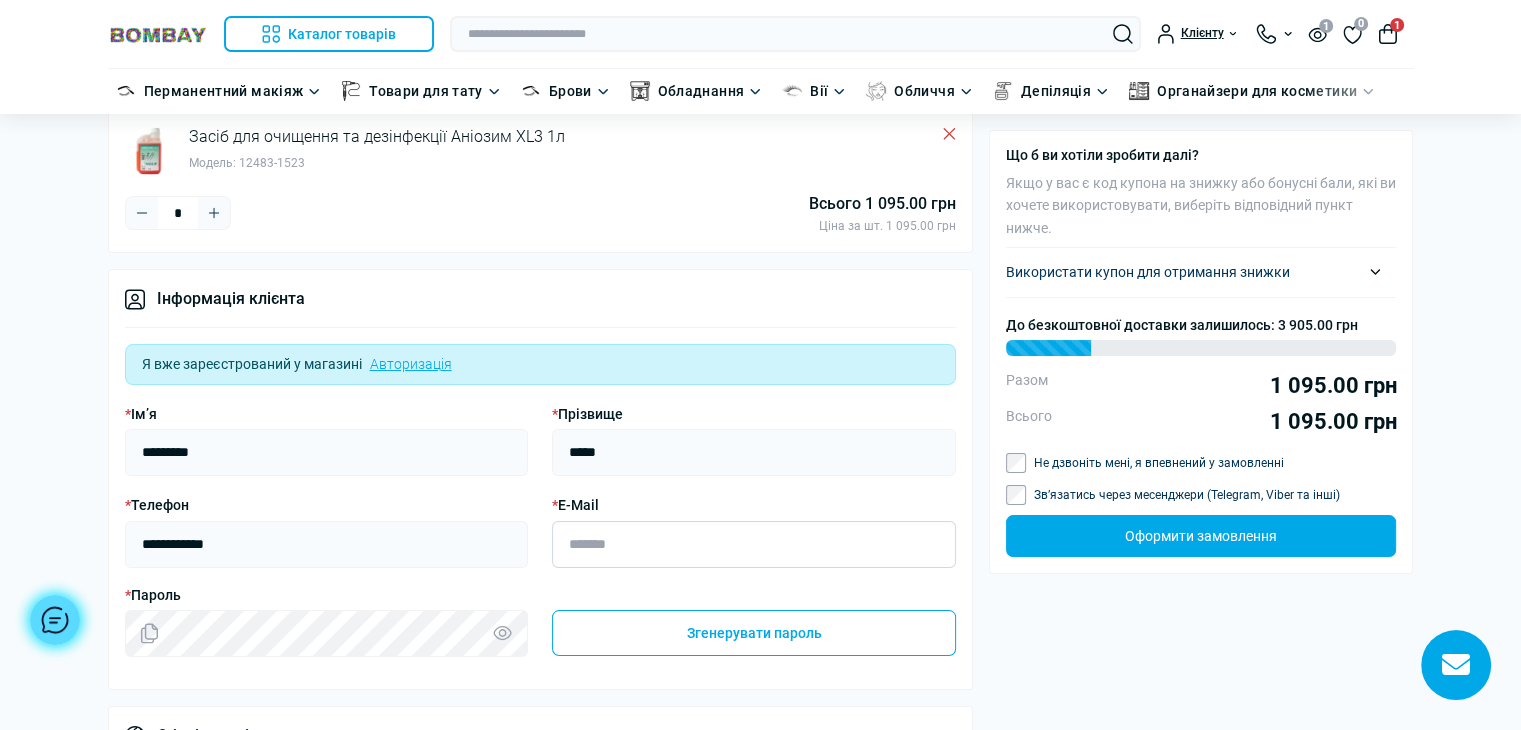 click on "*                                     E-Mail" at bounding box center [754, 544] 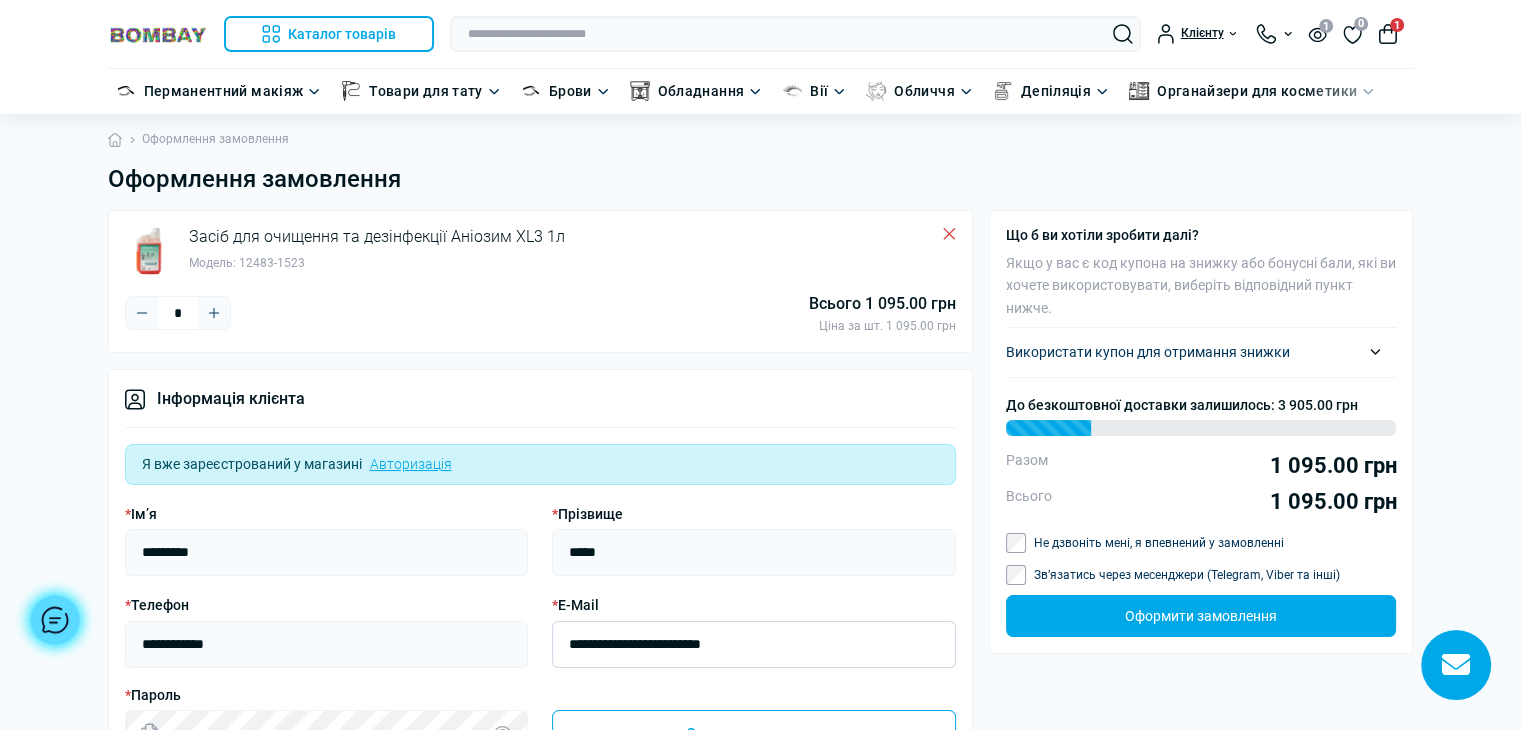 scroll, scrollTop: 500, scrollLeft: 0, axis: vertical 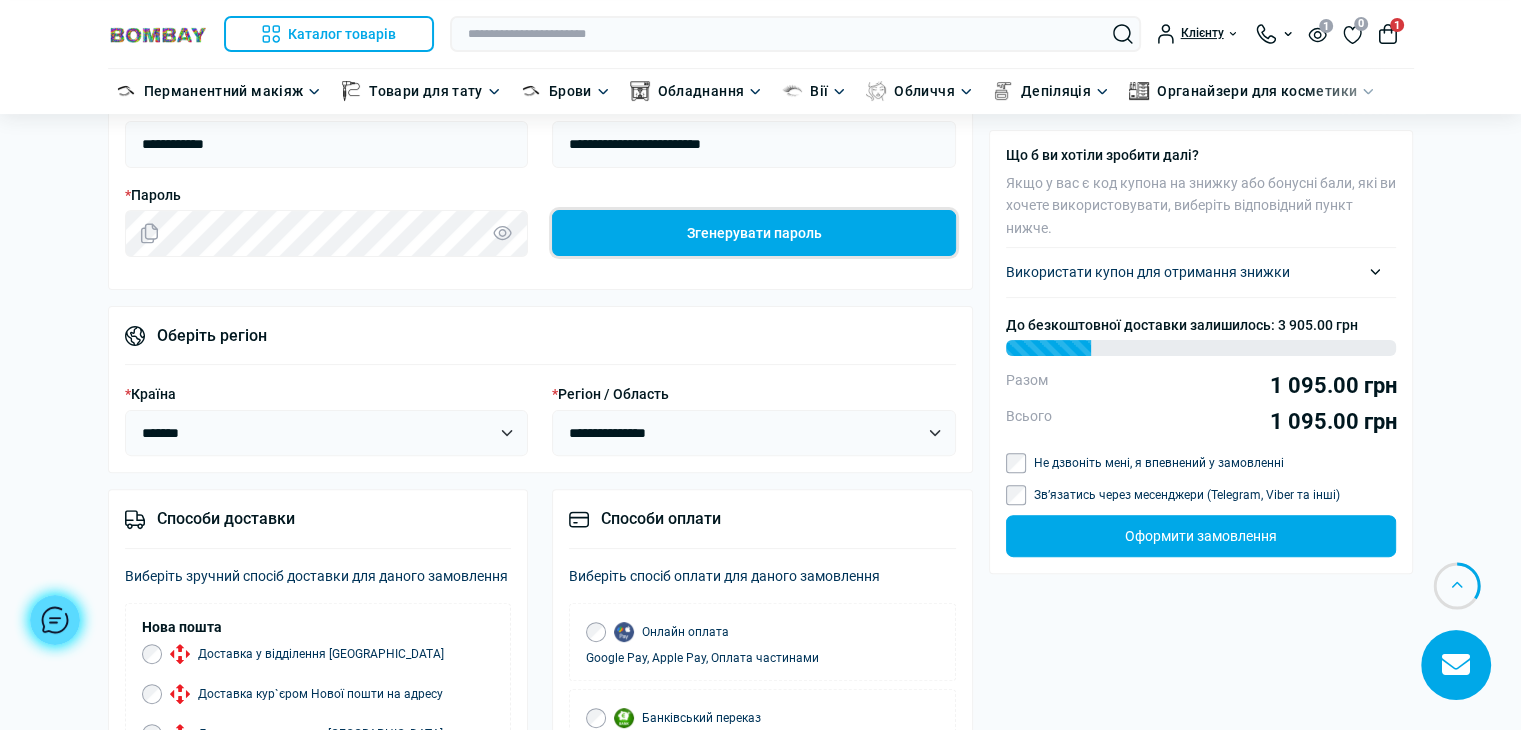 click on "Згенерувати пароль" at bounding box center [754, 233] 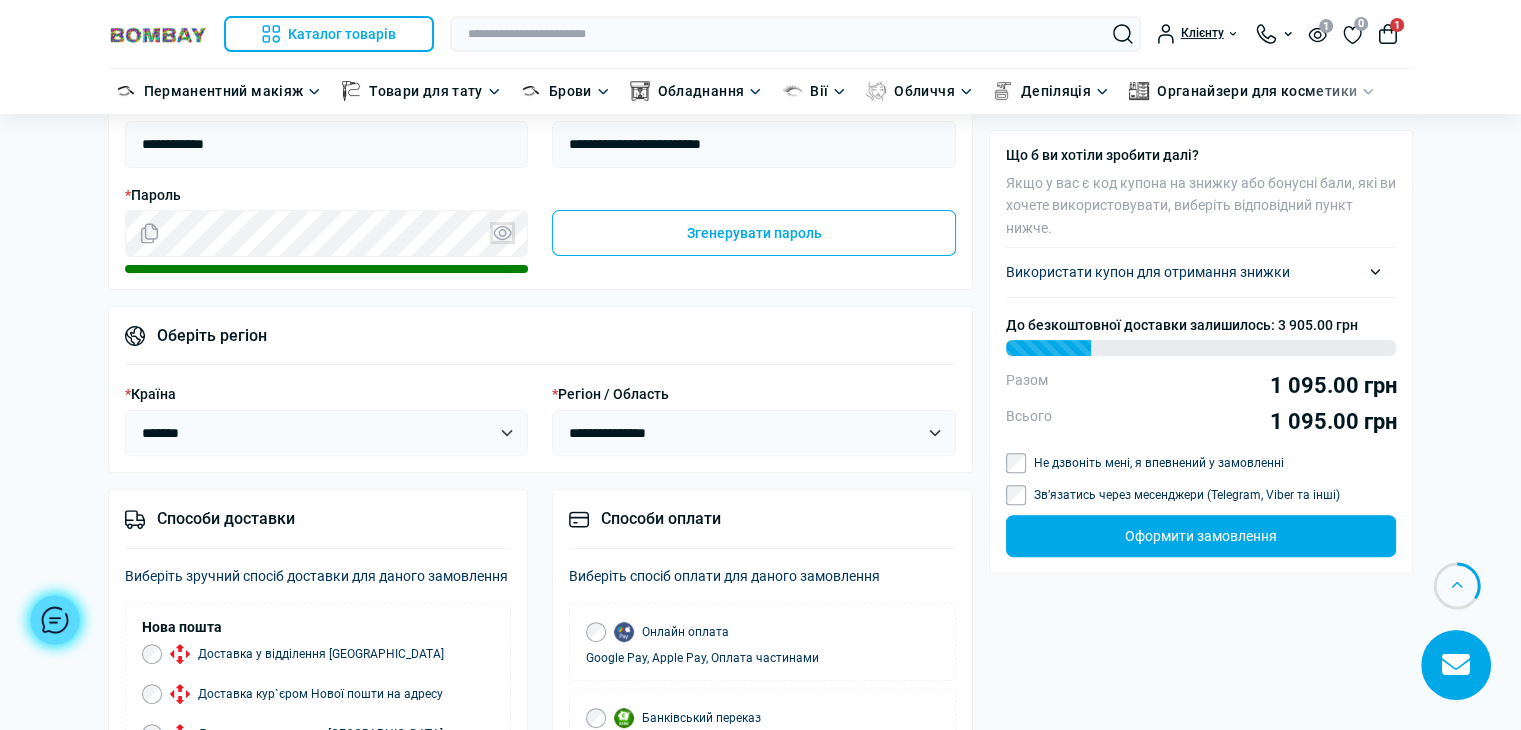click at bounding box center [502, 233] 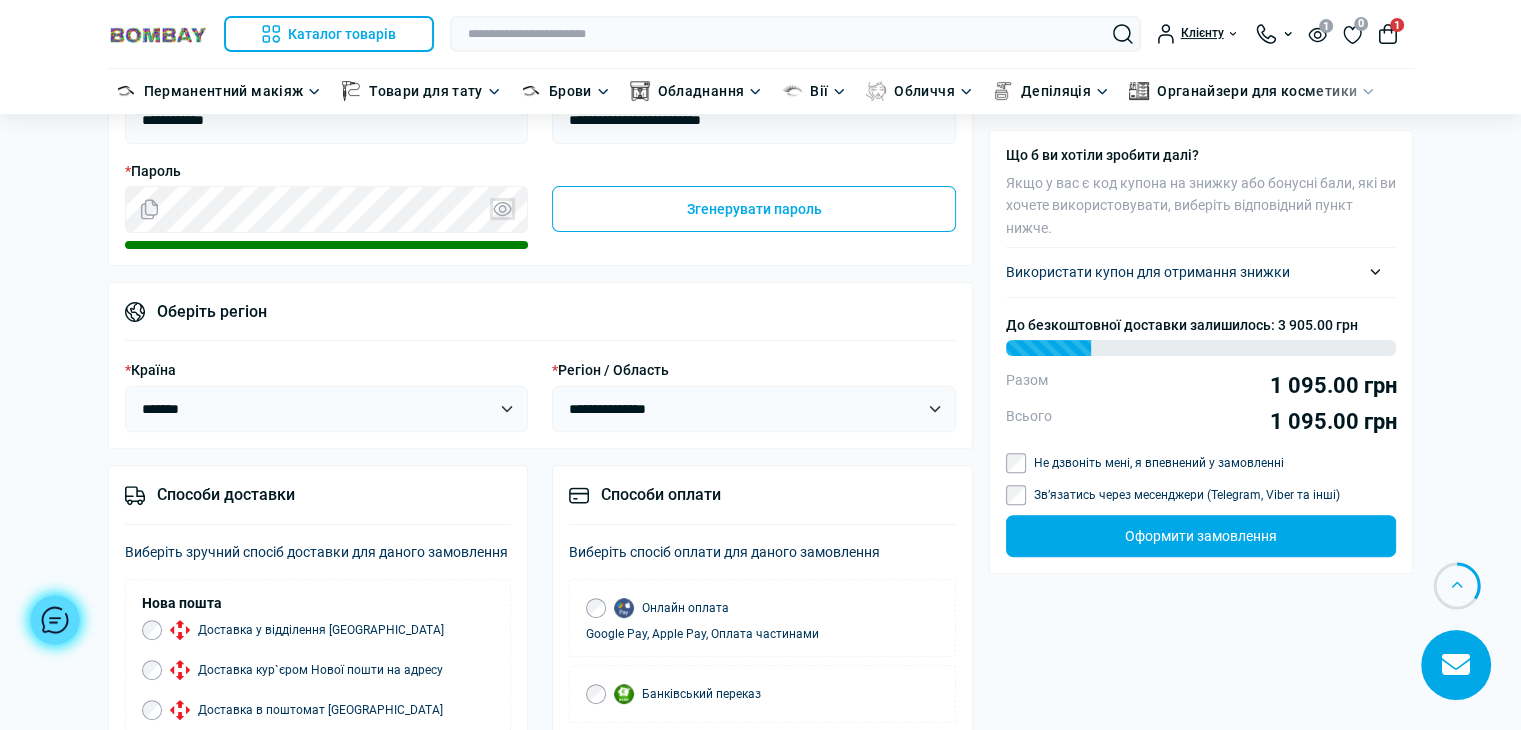 scroll, scrollTop: 600, scrollLeft: 0, axis: vertical 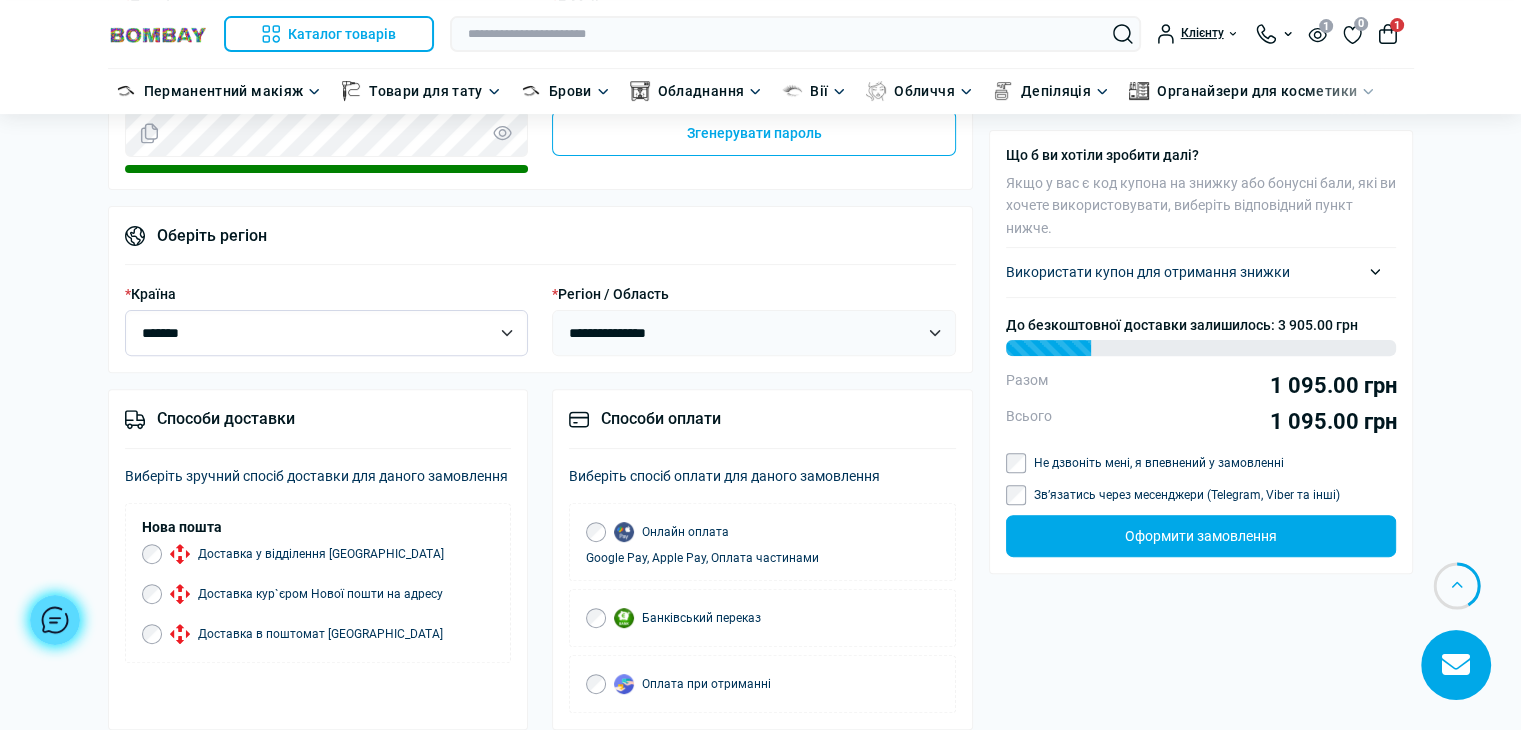 click on "**********" at bounding box center [327, 333] 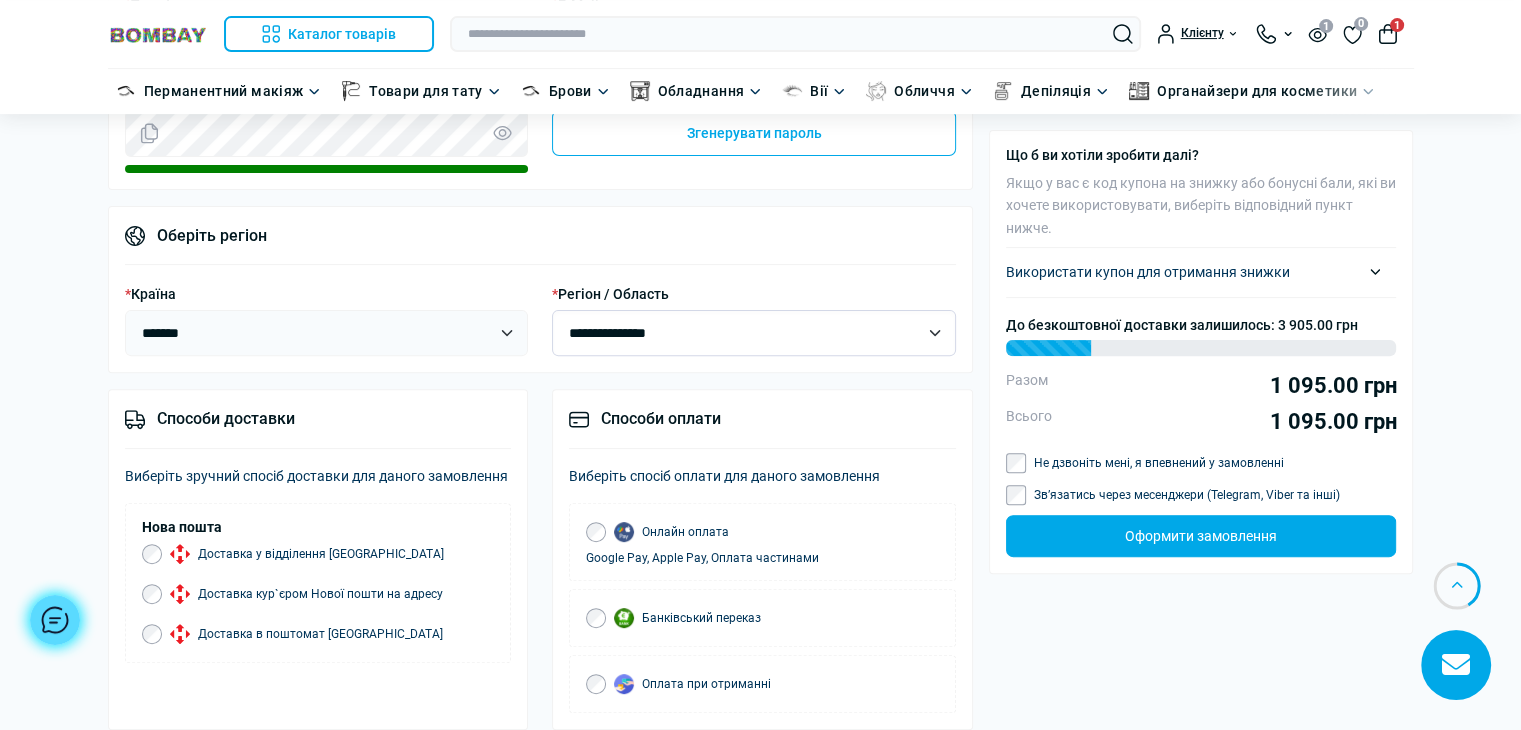 click on "**********" at bounding box center (754, 333) 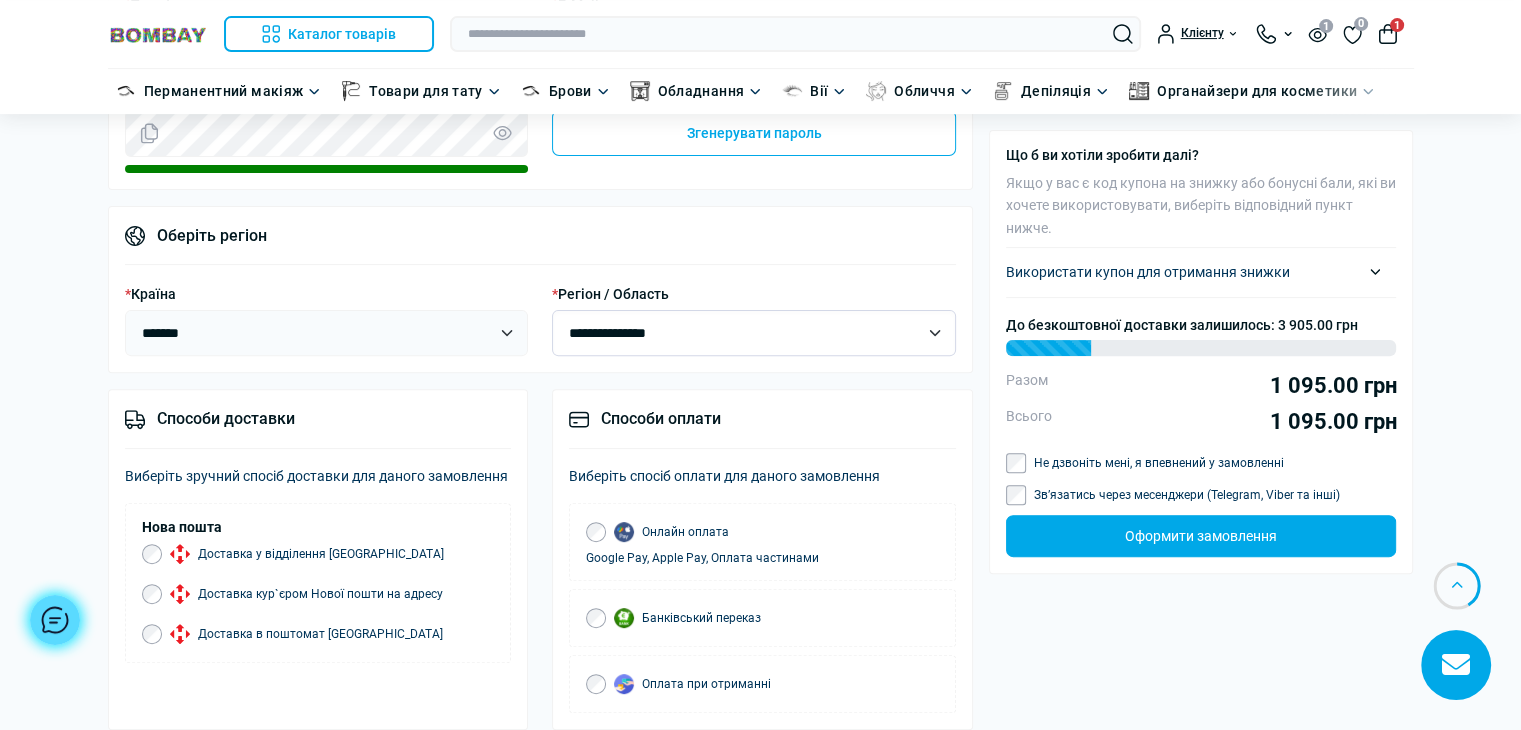 select on "****" 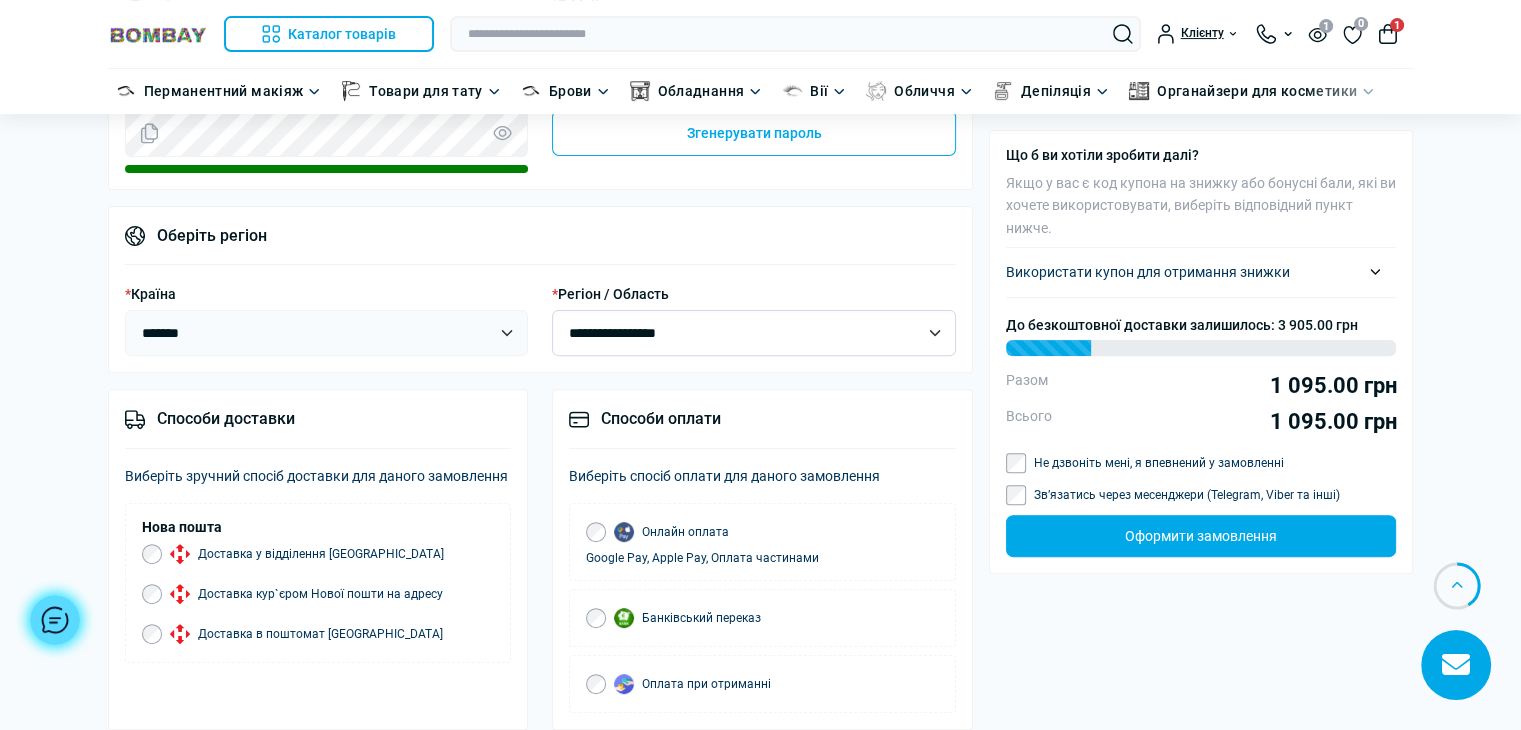 click on "**********" at bounding box center (754, 333) 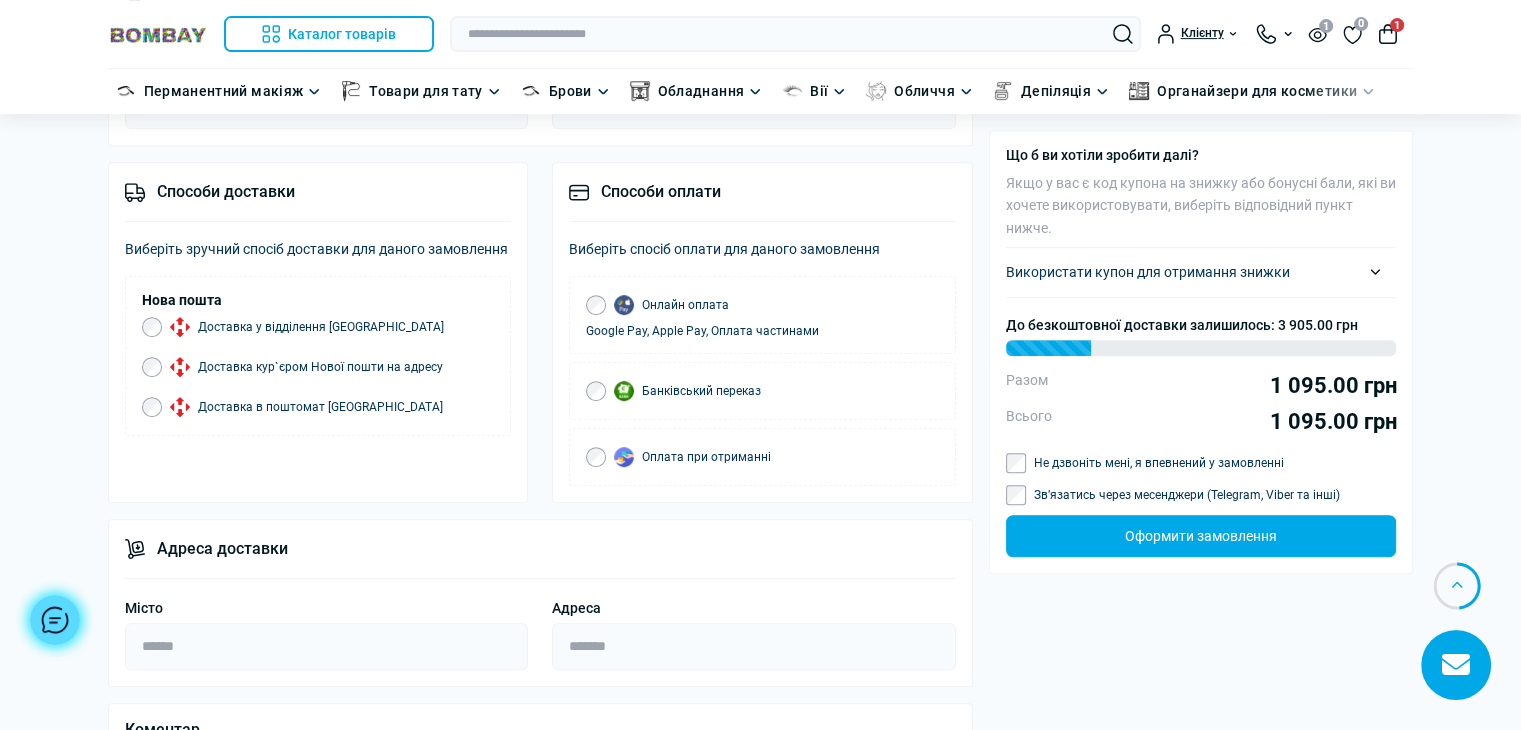 scroll, scrollTop: 1000, scrollLeft: 0, axis: vertical 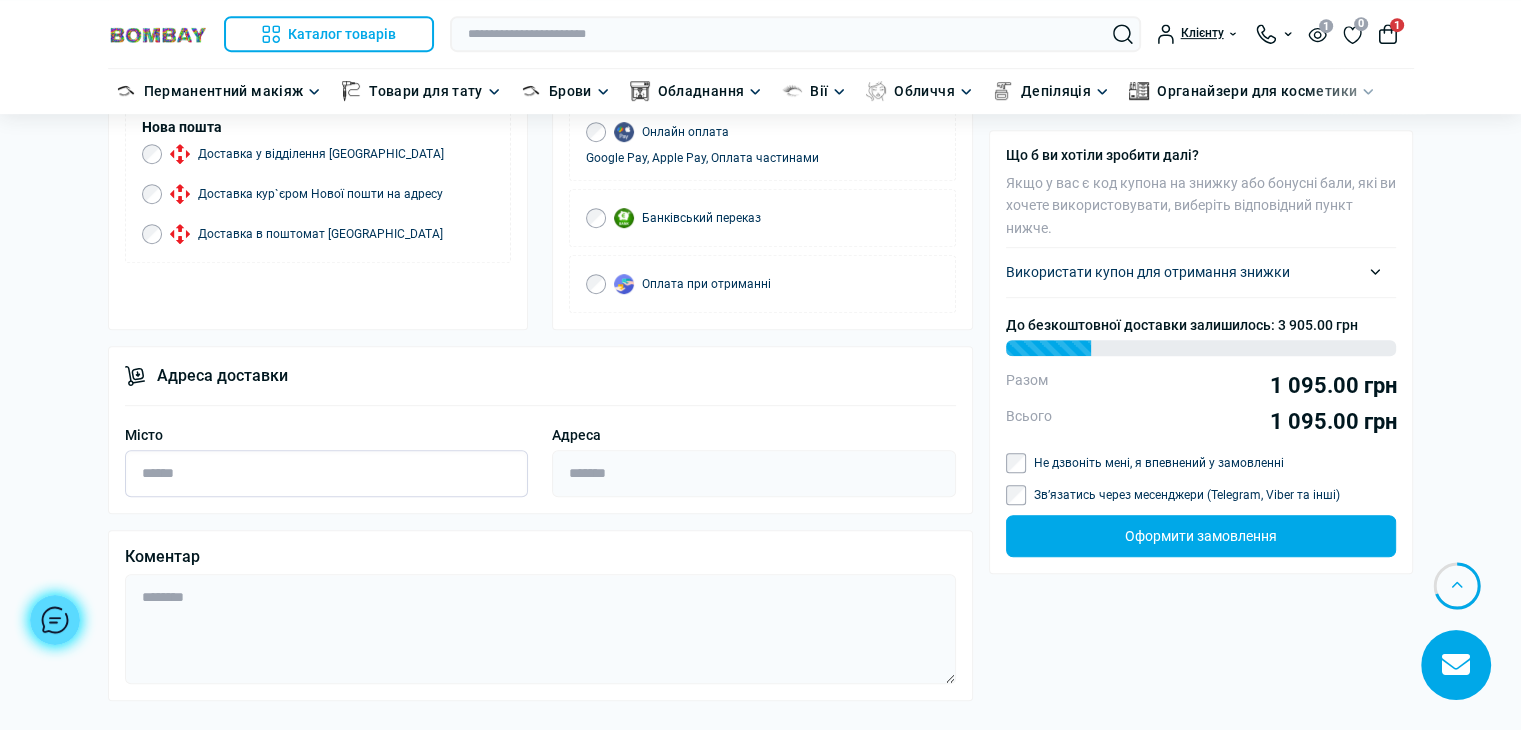 click on "Місто" at bounding box center (327, 473) 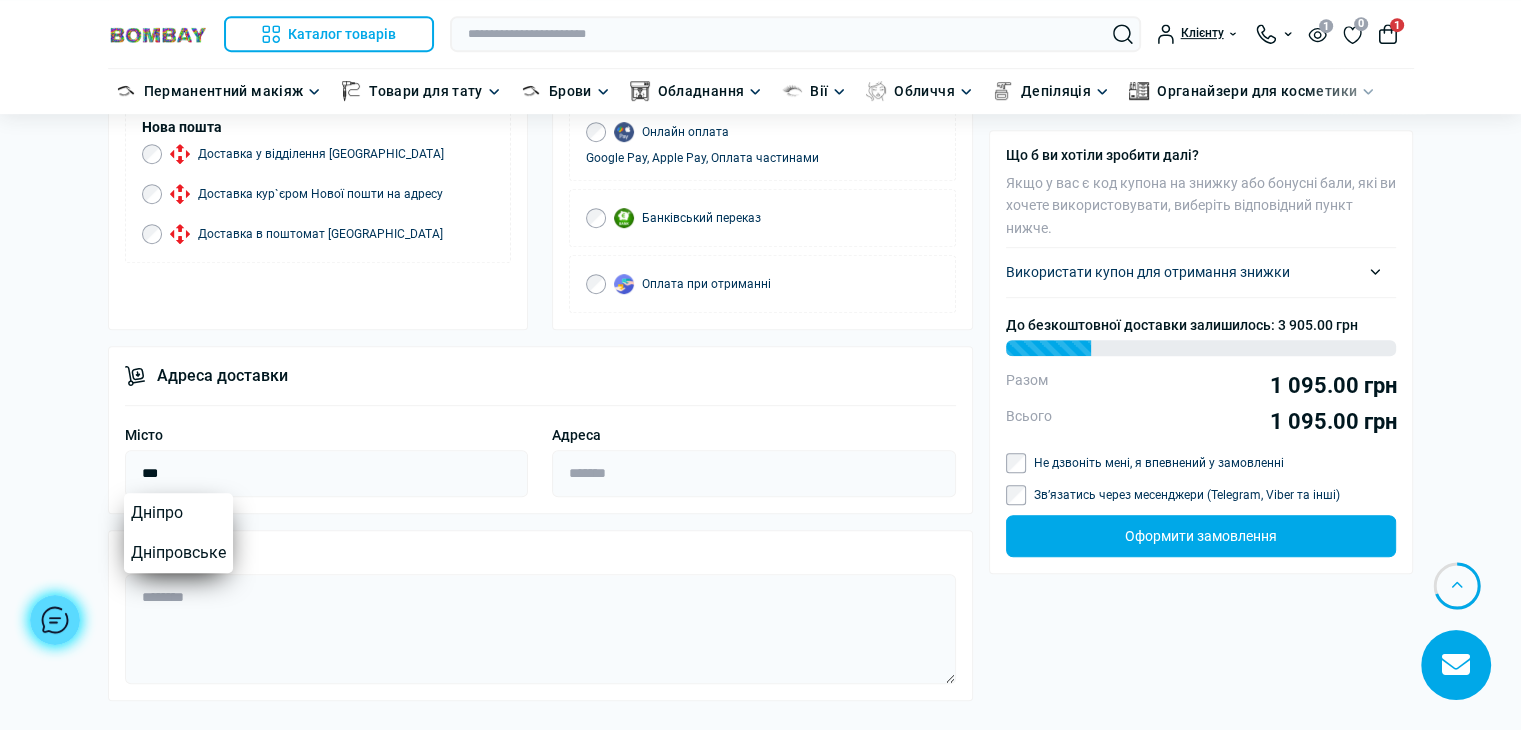 click on "Засіб для очищення та дезінфекції Аніозим XL3 1л
Модель: 12483-1523
*
Всього 1 095.00 грн
Ціна за шт. 1 095.00 грн
До безкоштовної доставки залишилось: 3 905.00 грн
Разом   1 095.00 грн
Всього   1 095.00 грн
Інформація клієнта
Авторизація
* *" at bounding box center (540, -37) 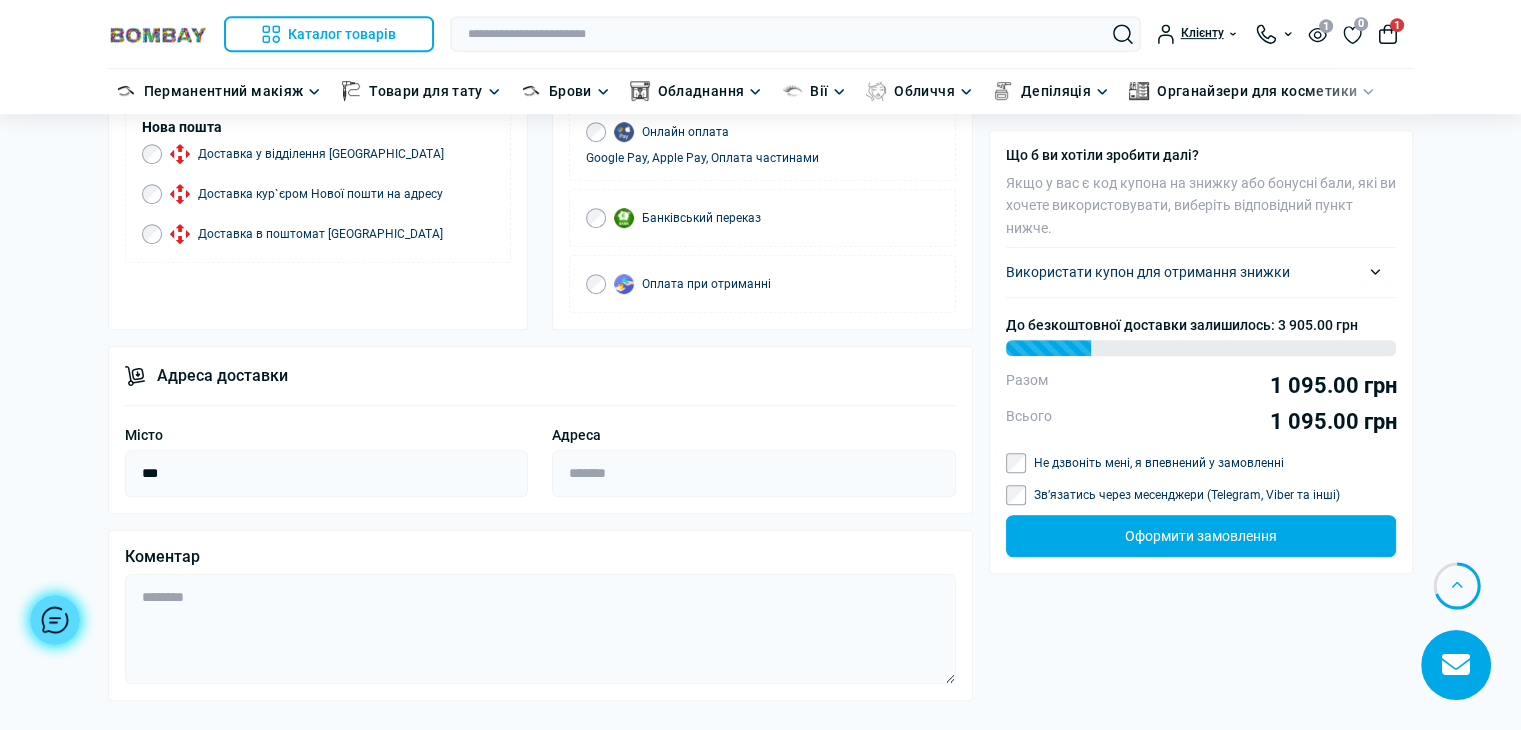 click on "Засіб для очищення та дезінфекції Аніозим XL3 1л
Модель: 12483-1523
*
Всього 1 095.00 грн
Ціна за шт. 1 095.00 грн
До безкоштовної доставки залишилось: 3 905.00 грн
Разом   1 095.00 грн
Всього   1 095.00 грн
Інформація клієнта
Авторизація
* *" at bounding box center (540, -37) 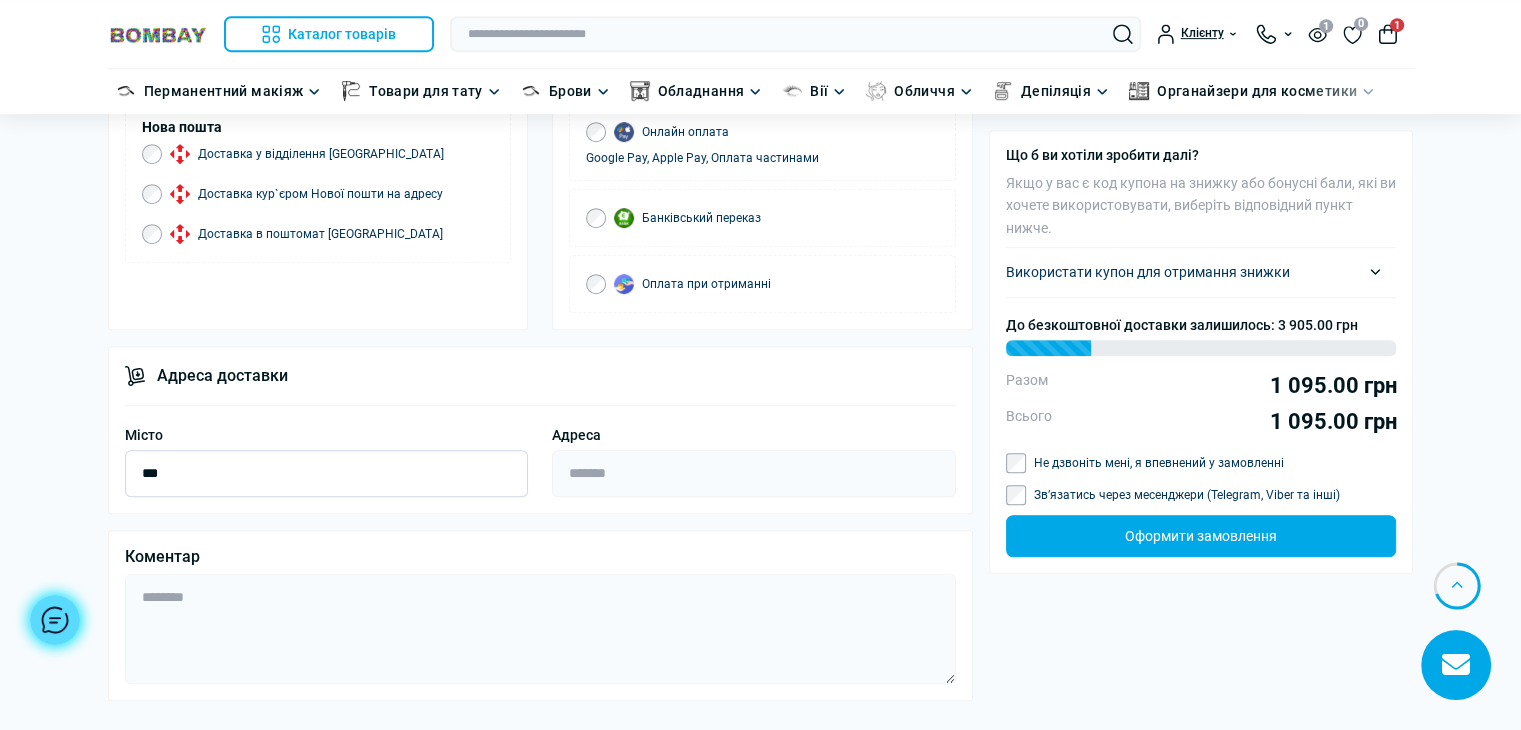 click on "***" at bounding box center [327, 473] 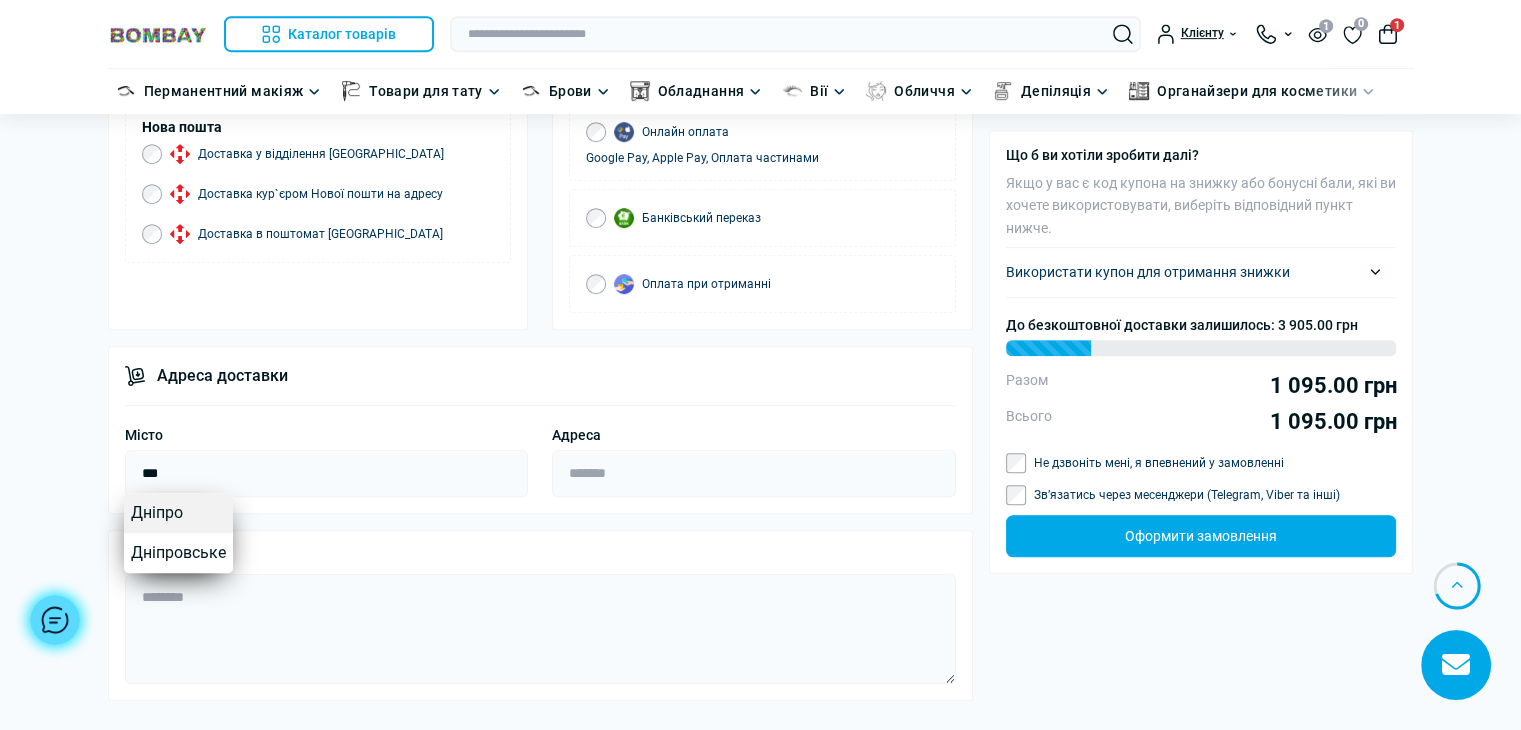 click on "Дніпро" at bounding box center (178, 513) 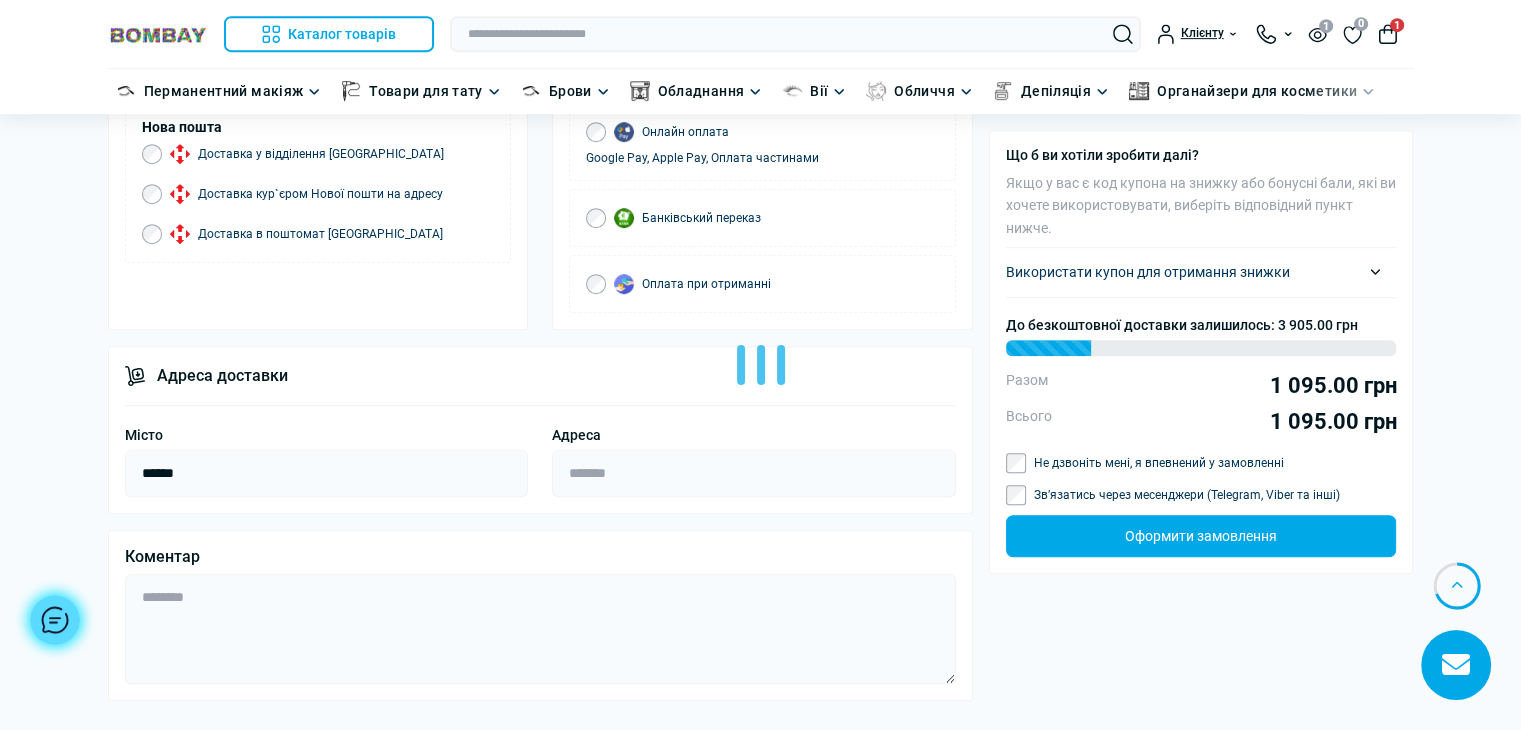 click at bounding box center [760, 365] 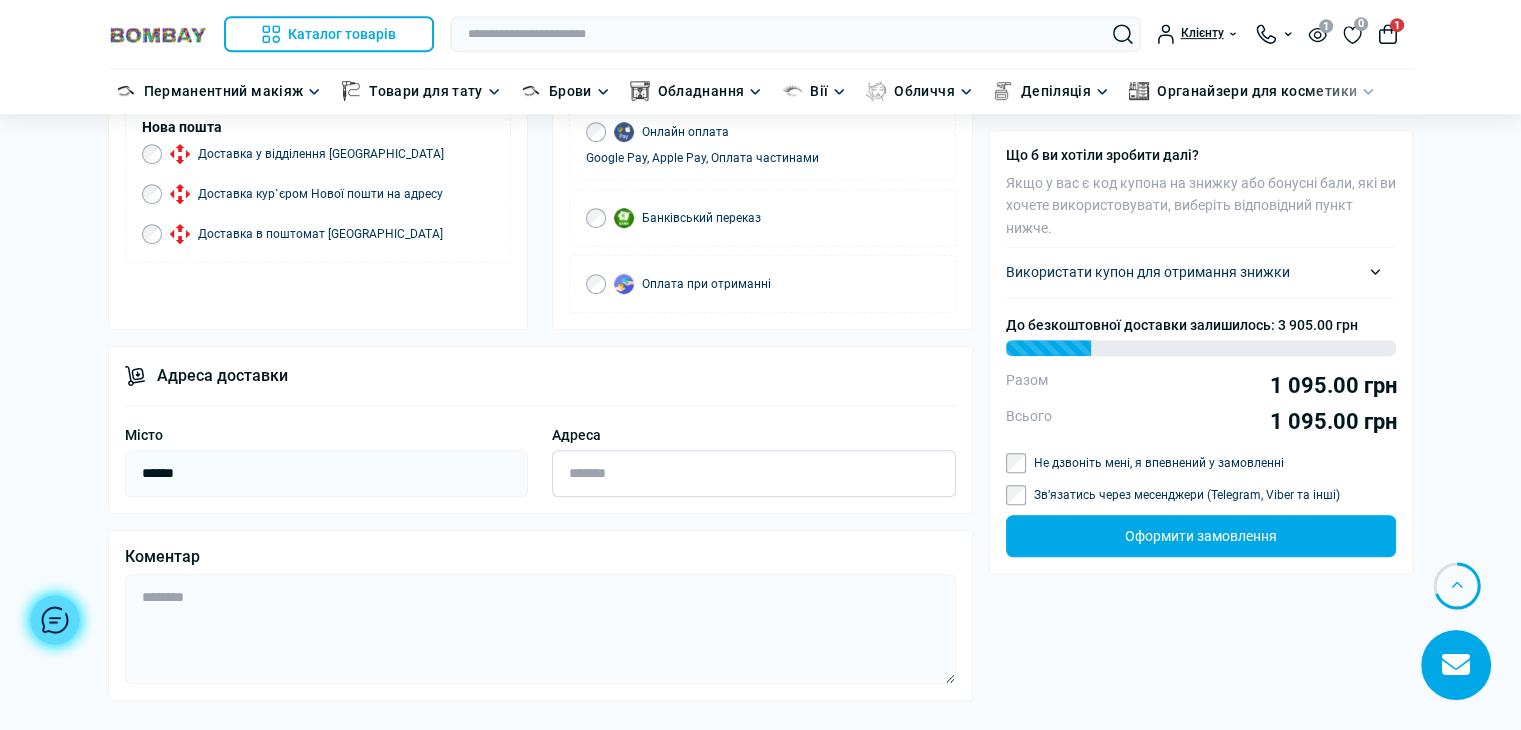 click on "Адреса" at bounding box center [754, 473] 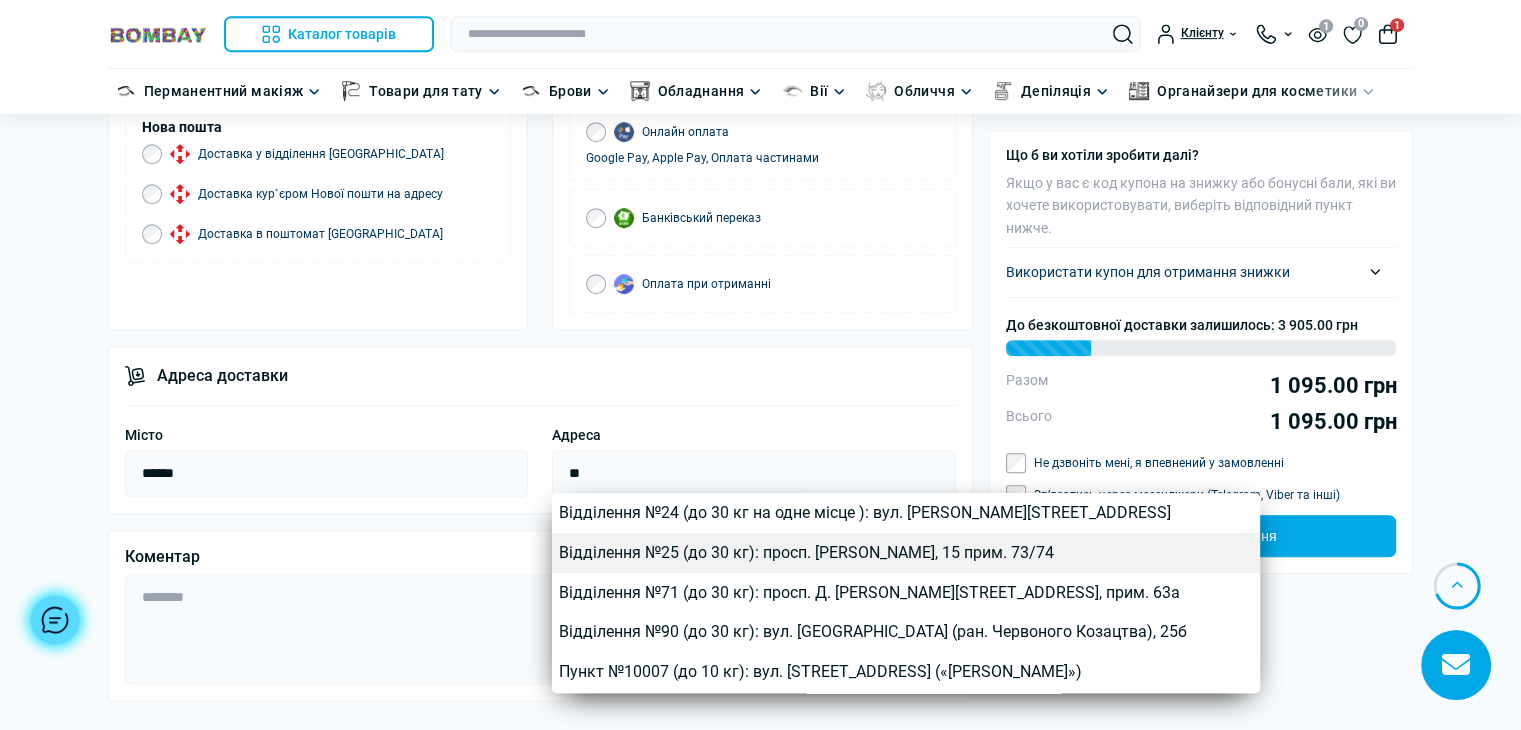 click on "Відділення №25 (до 30 кг): просп. [PERSON_NAME], 15 прим. 73/74" at bounding box center [906, 553] 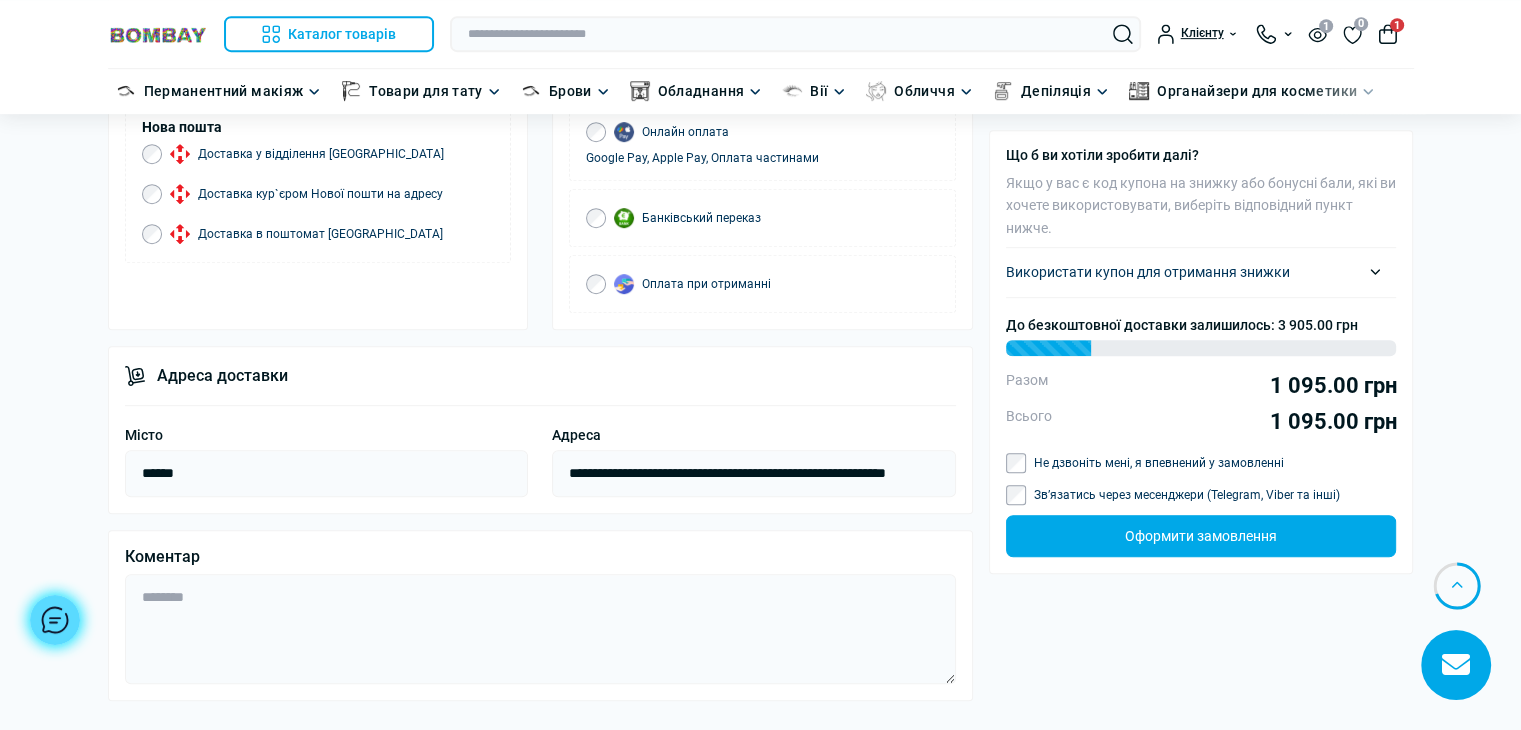 click on "Не дзвоніть мені, я впевнений у замовленні" at bounding box center [1159, 463] 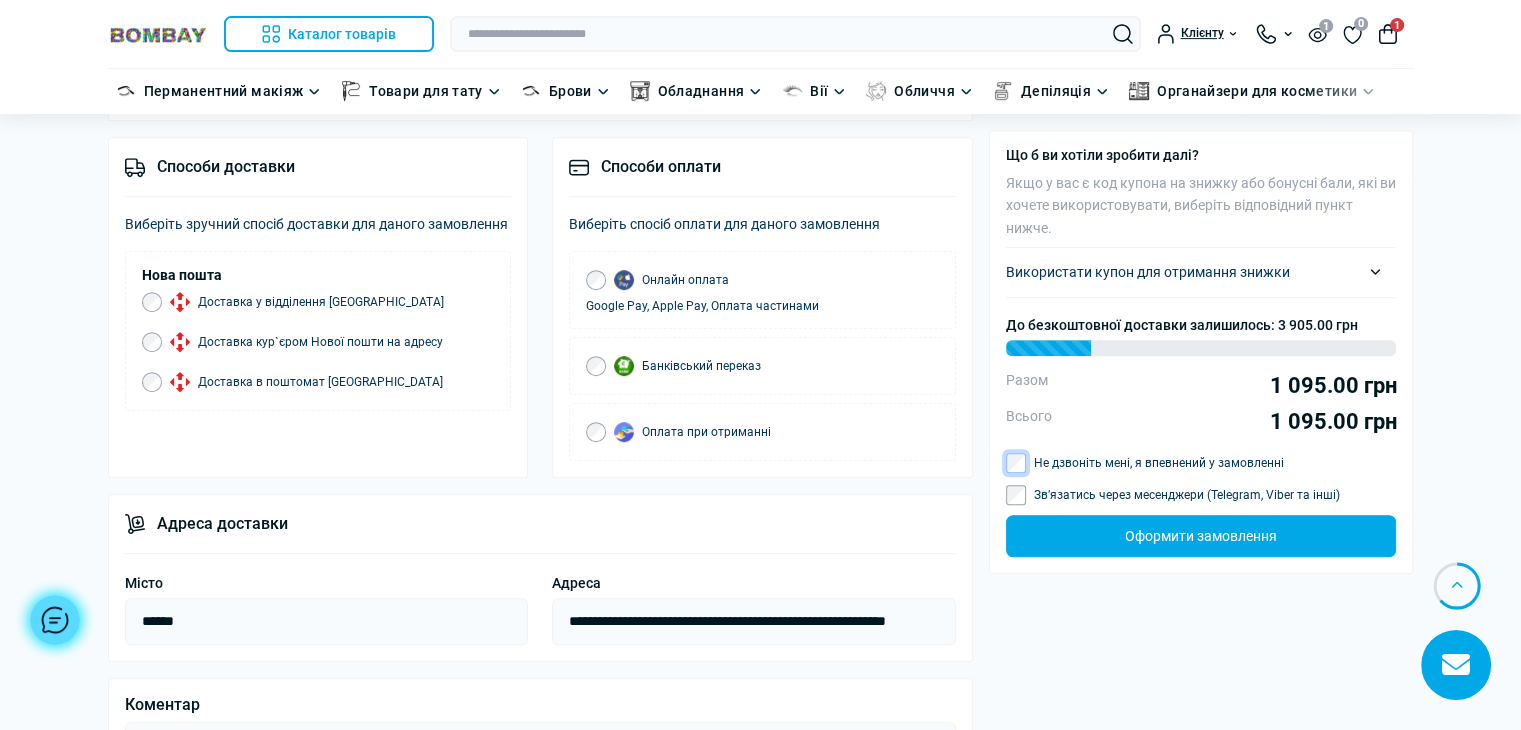 scroll, scrollTop: 800, scrollLeft: 0, axis: vertical 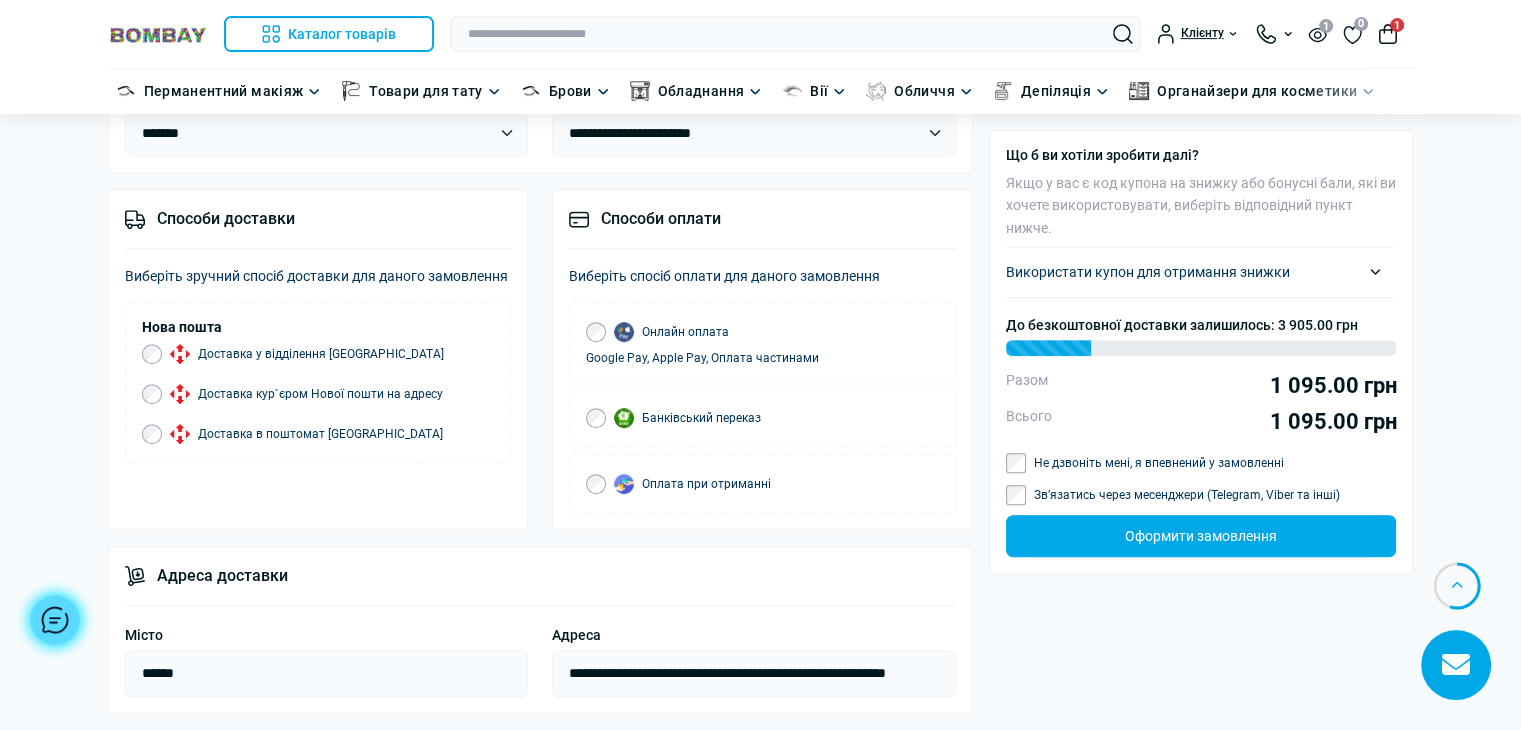 click on "Оплата при отриманні" at bounding box center [687, 484] 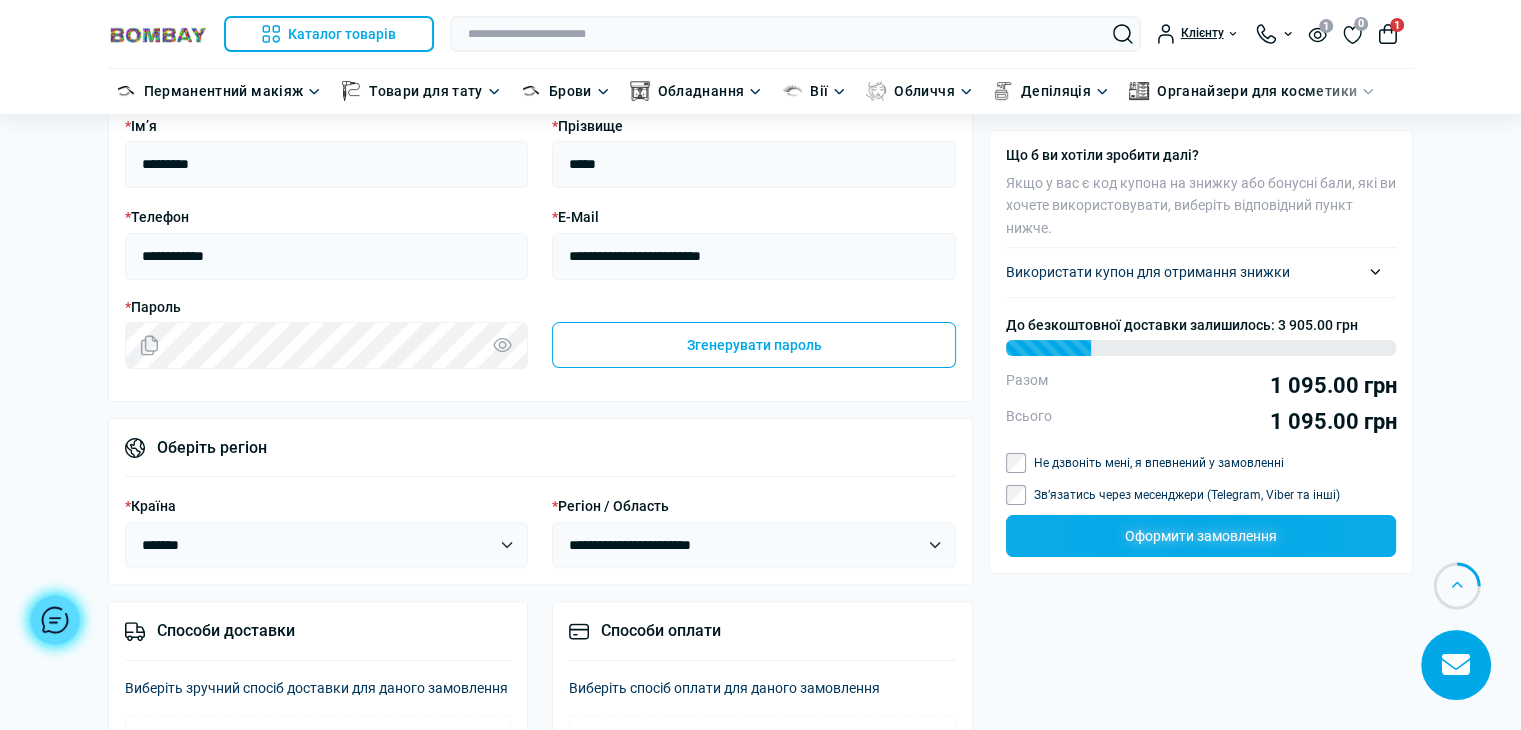 scroll, scrollTop: 400, scrollLeft: 0, axis: vertical 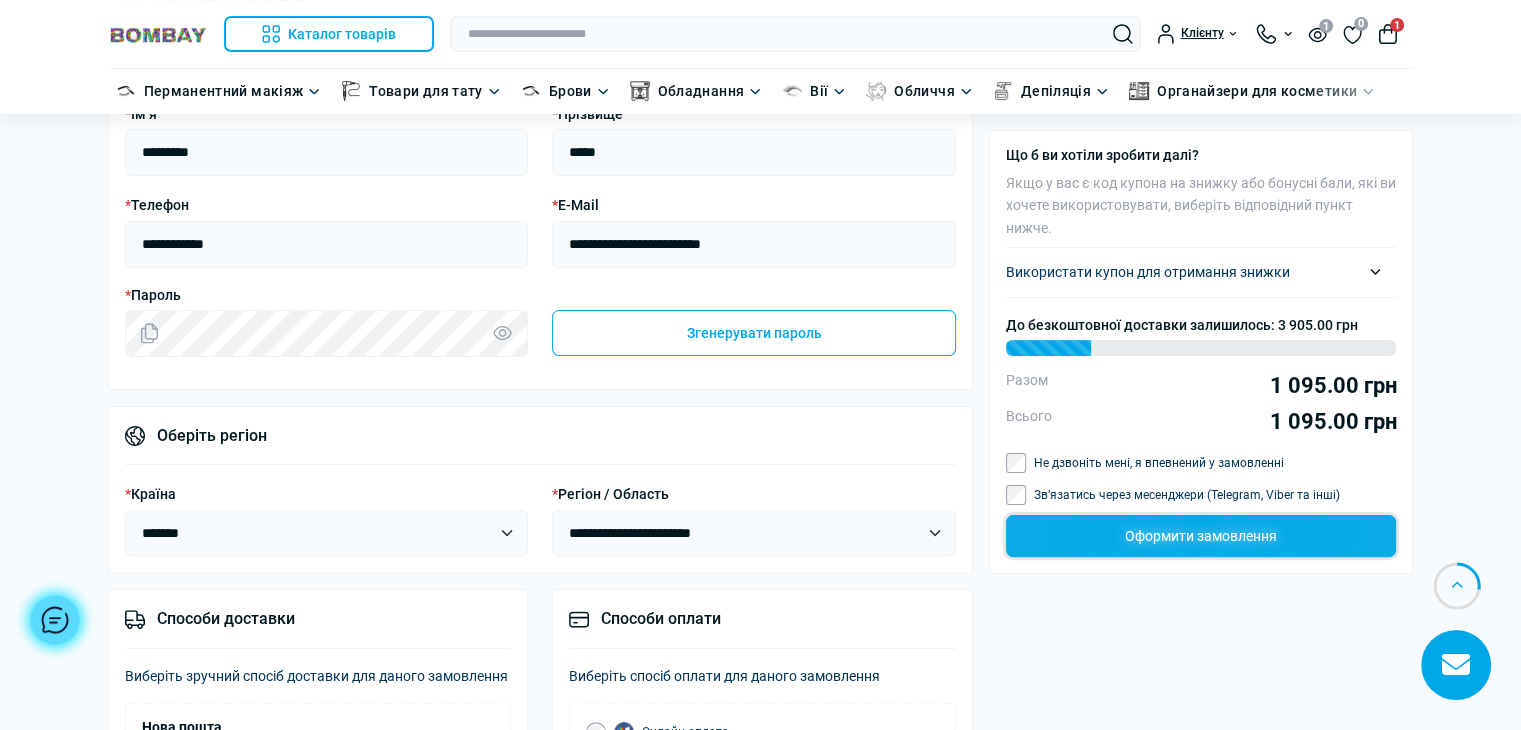 click on "Оформити замовлення" at bounding box center [1201, 536] 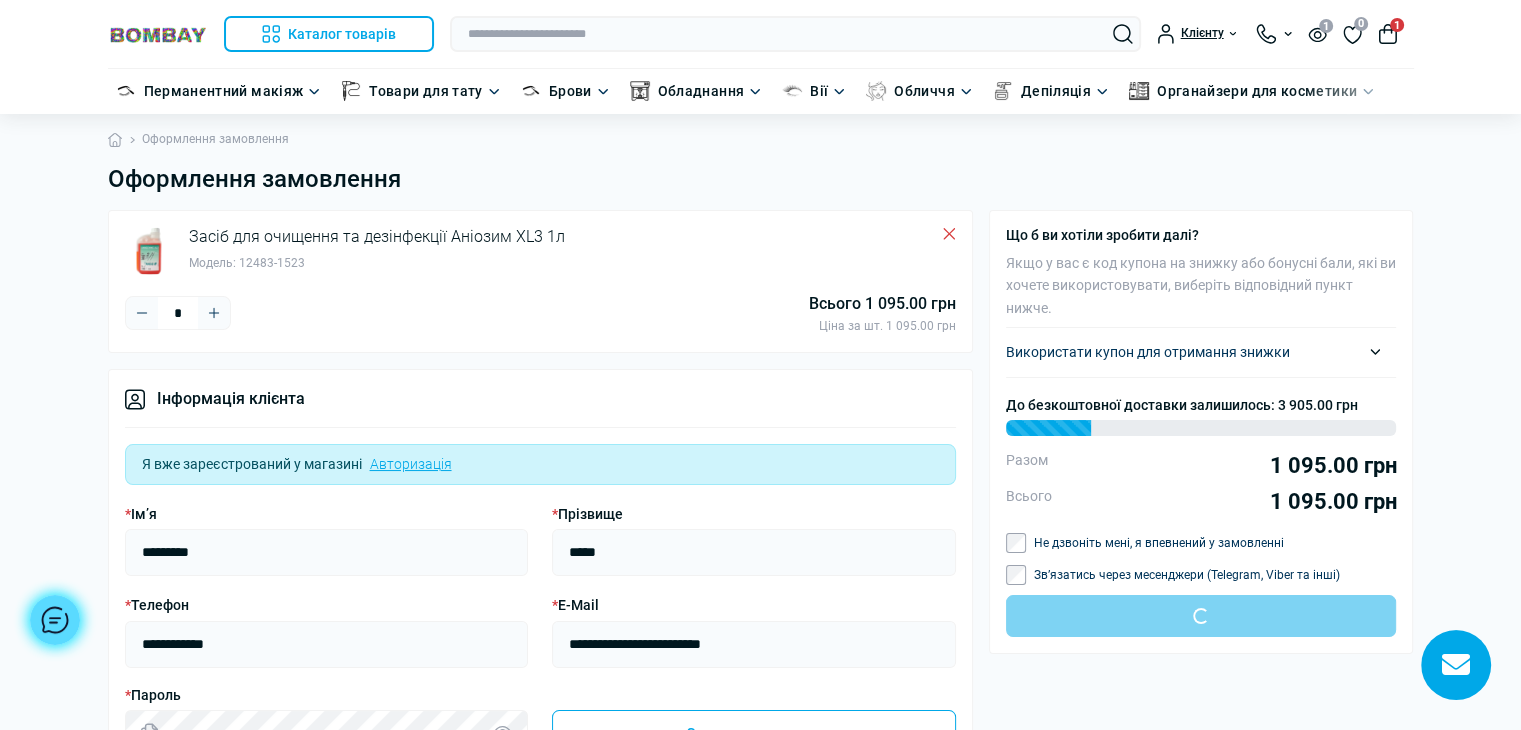 scroll, scrollTop: 0, scrollLeft: 0, axis: both 